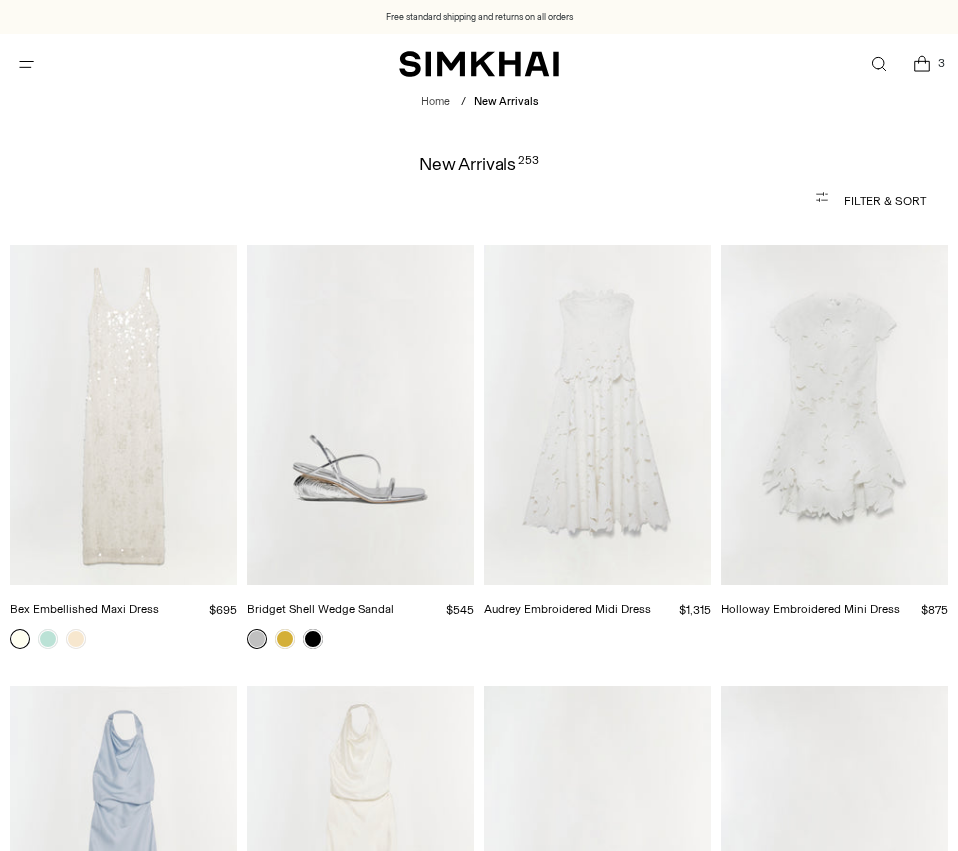 scroll, scrollTop: 0, scrollLeft: 0, axis: both 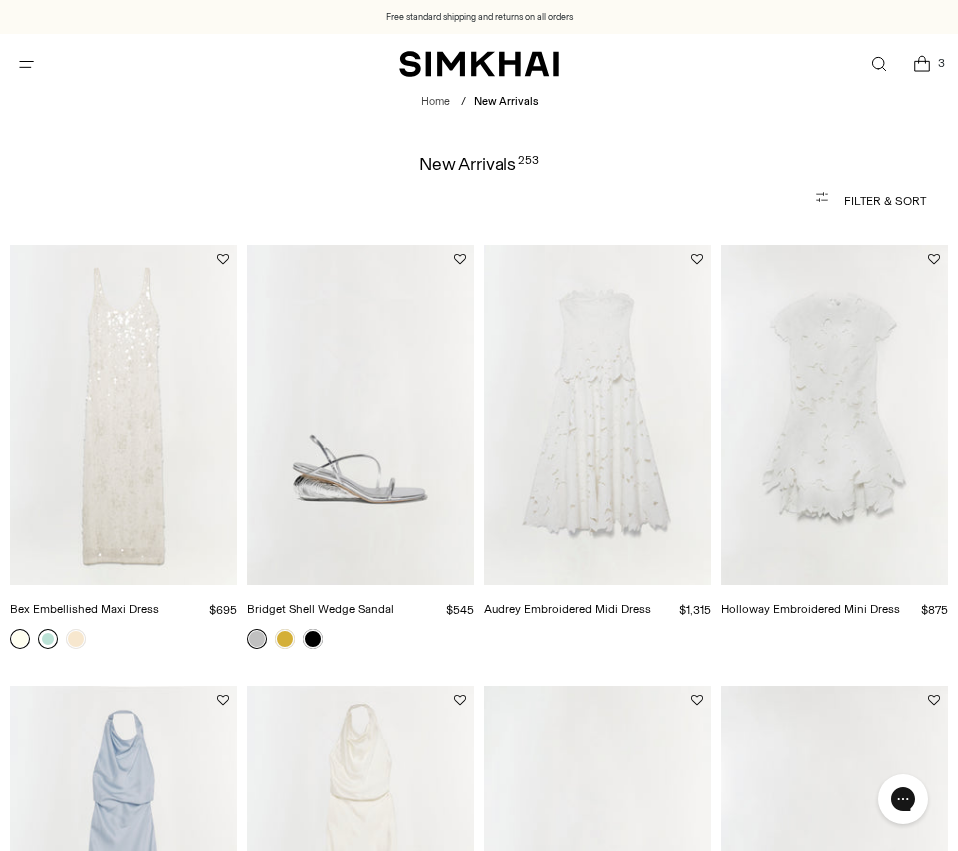 click at bounding box center (48, 639) 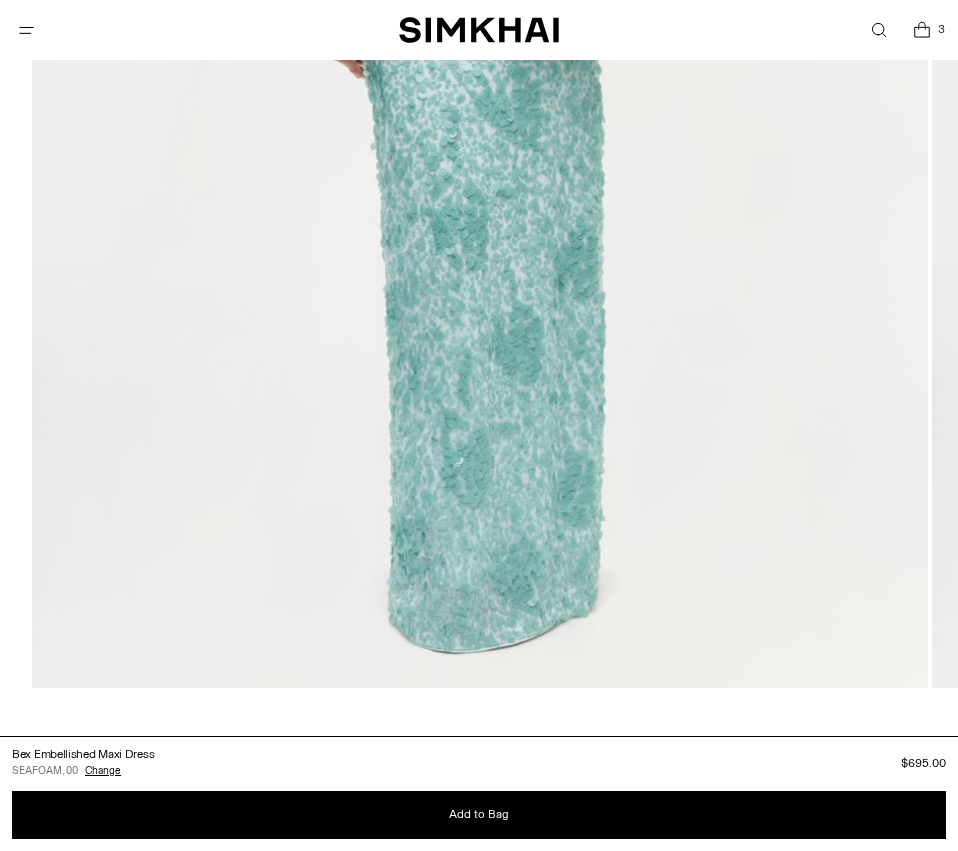 scroll, scrollTop: 1036, scrollLeft: 0, axis: vertical 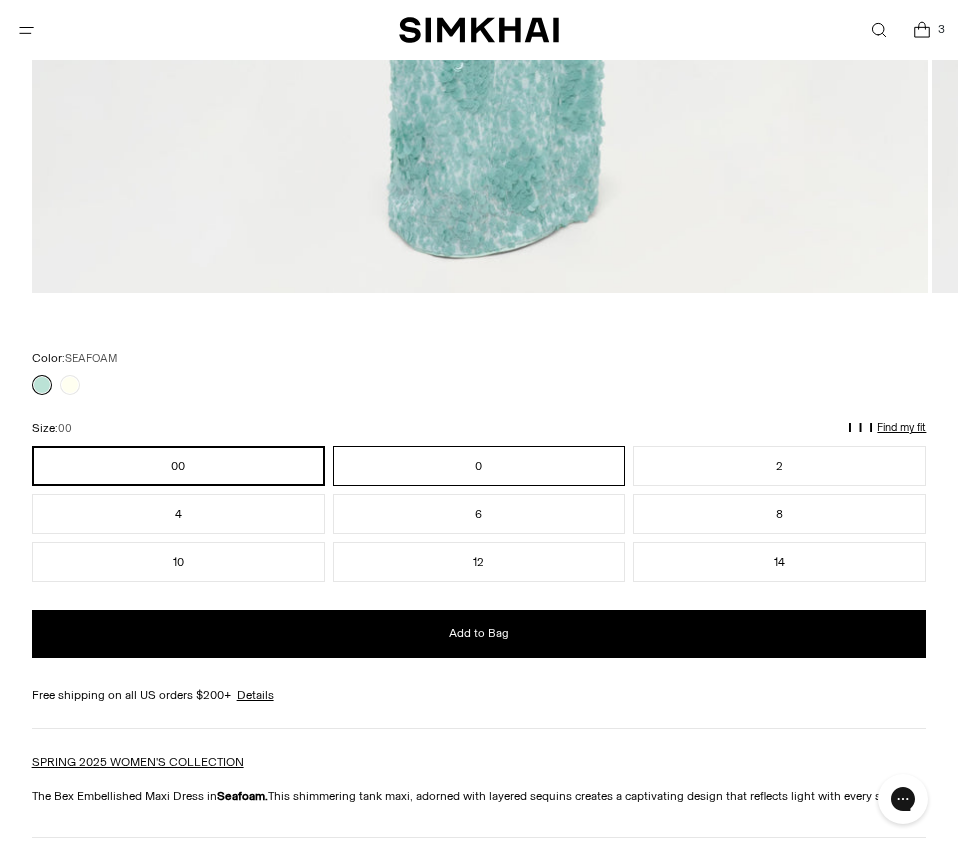 click on "0" at bounding box center (479, 466) 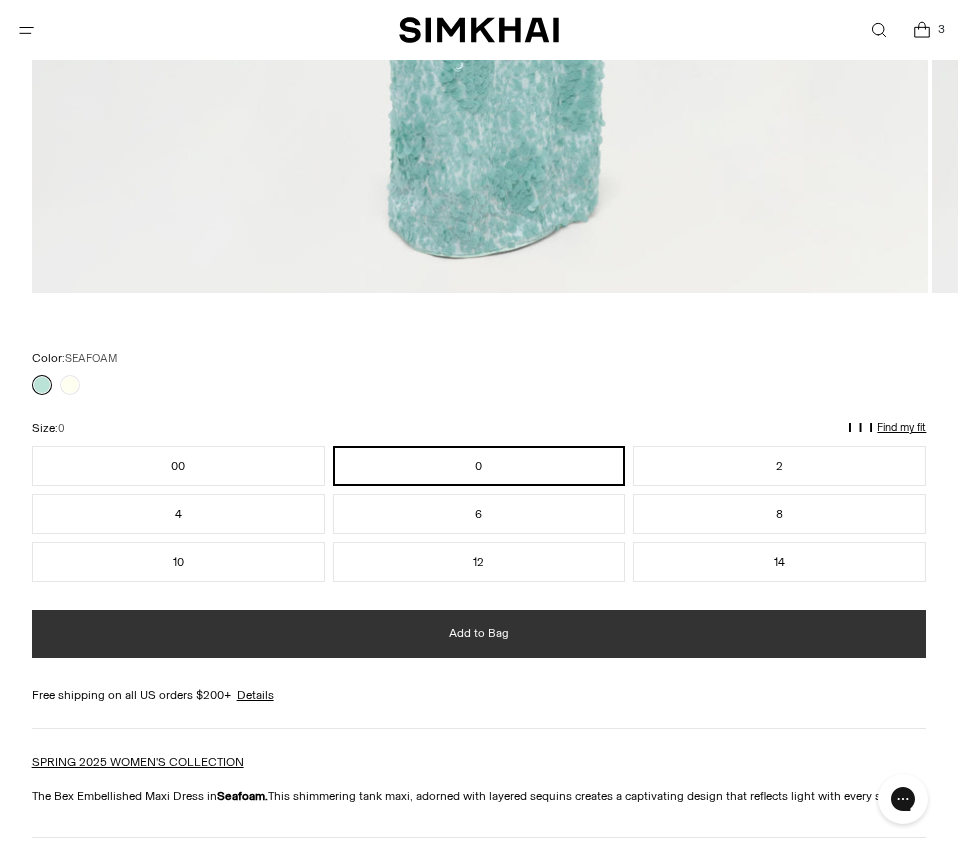 click on "Add to Bag" at bounding box center (479, 633) 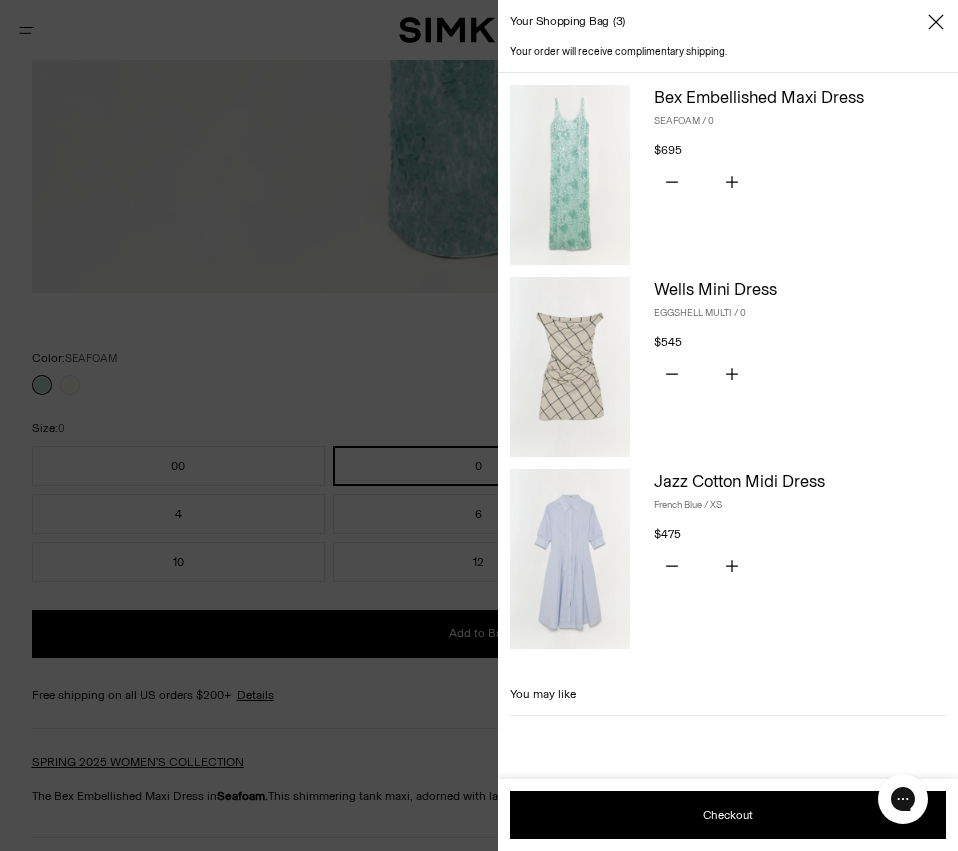 click at bounding box center [479, 425] 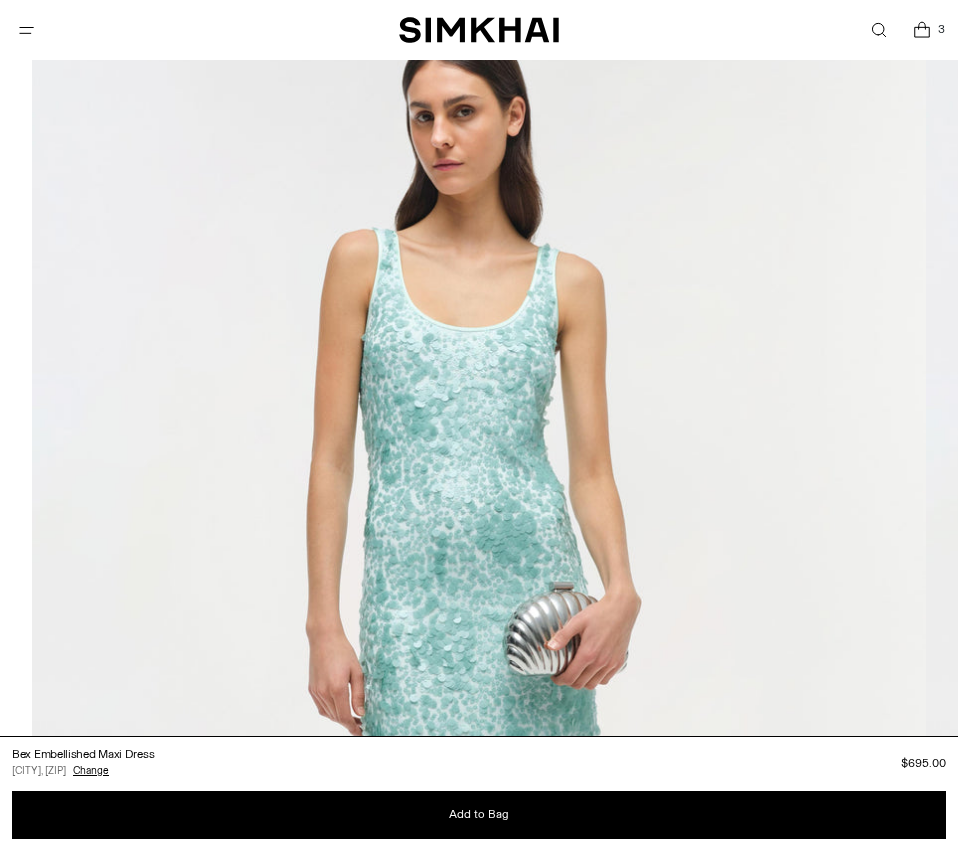 scroll, scrollTop: 135, scrollLeft: 0, axis: vertical 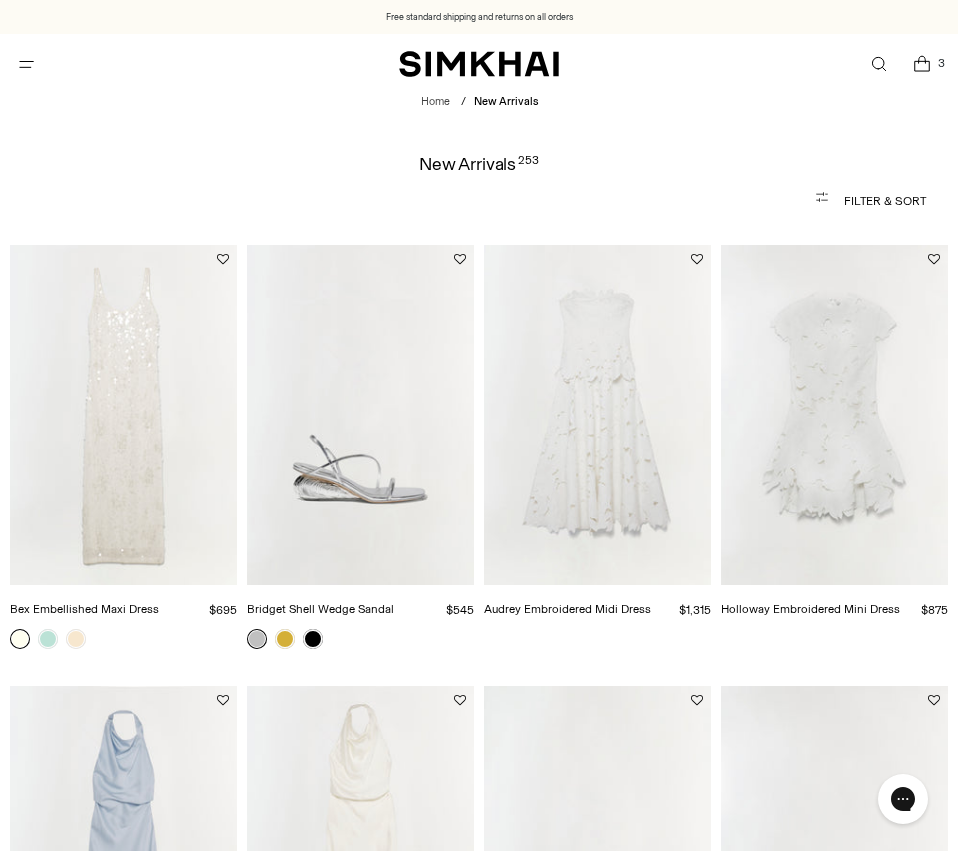 click at bounding box center (0, 0) 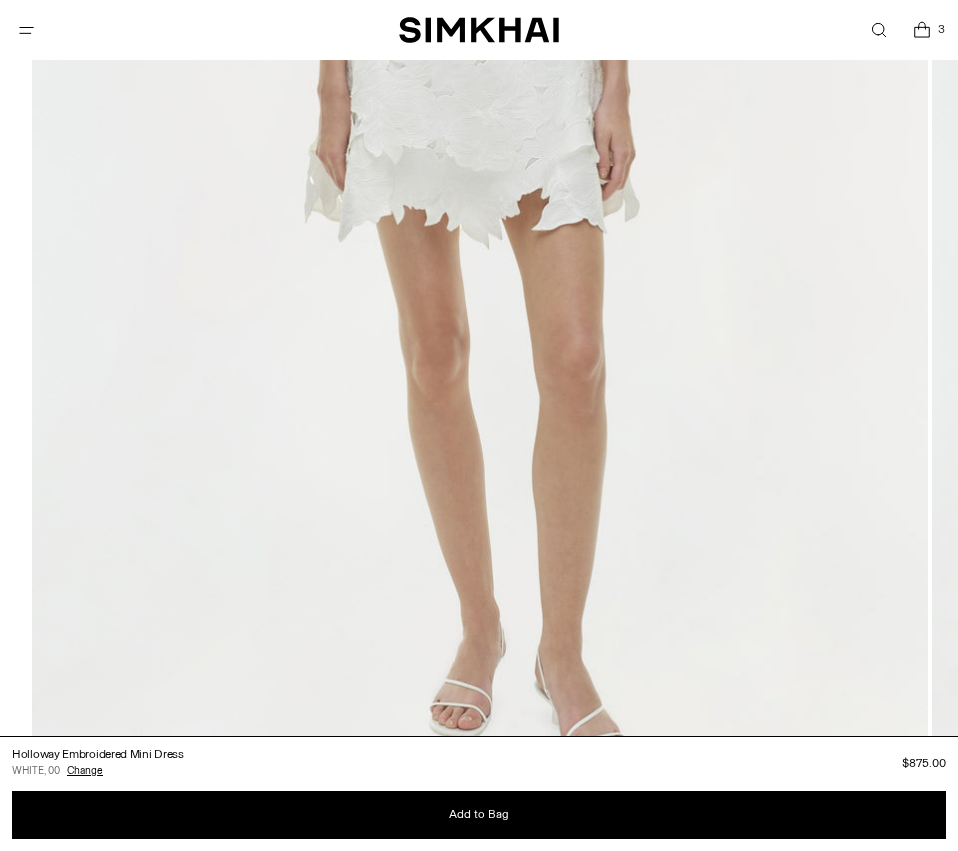 scroll, scrollTop: 856, scrollLeft: 0, axis: vertical 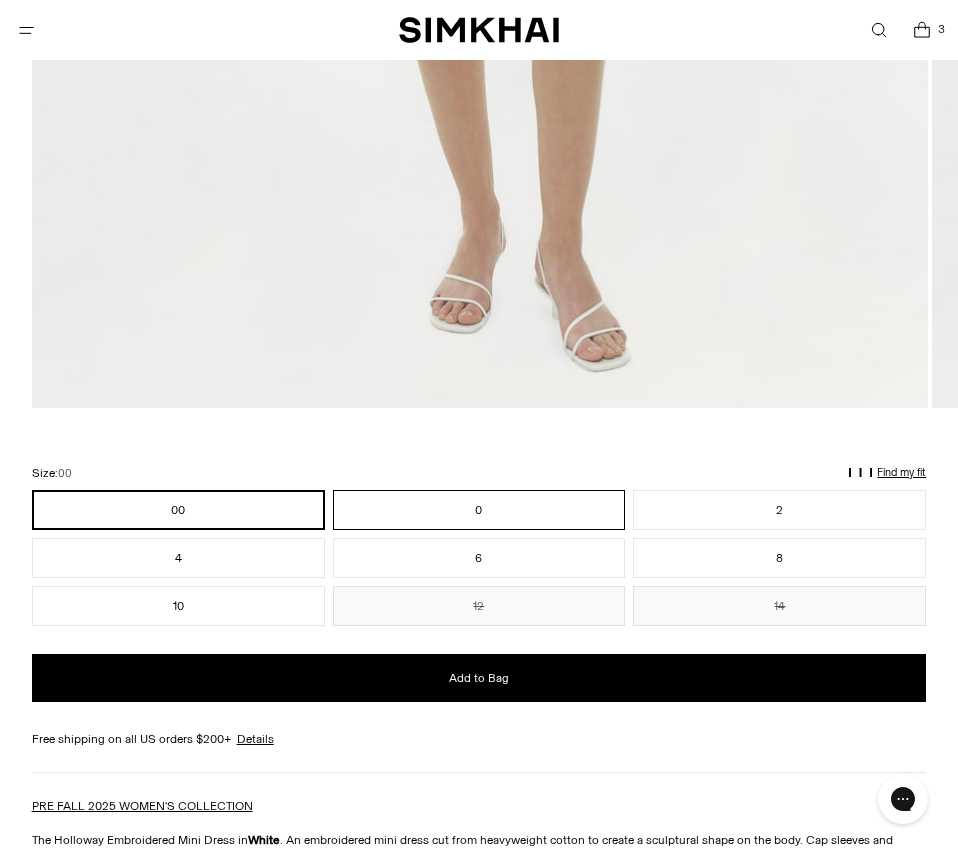 click on "0" at bounding box center [479, 510] 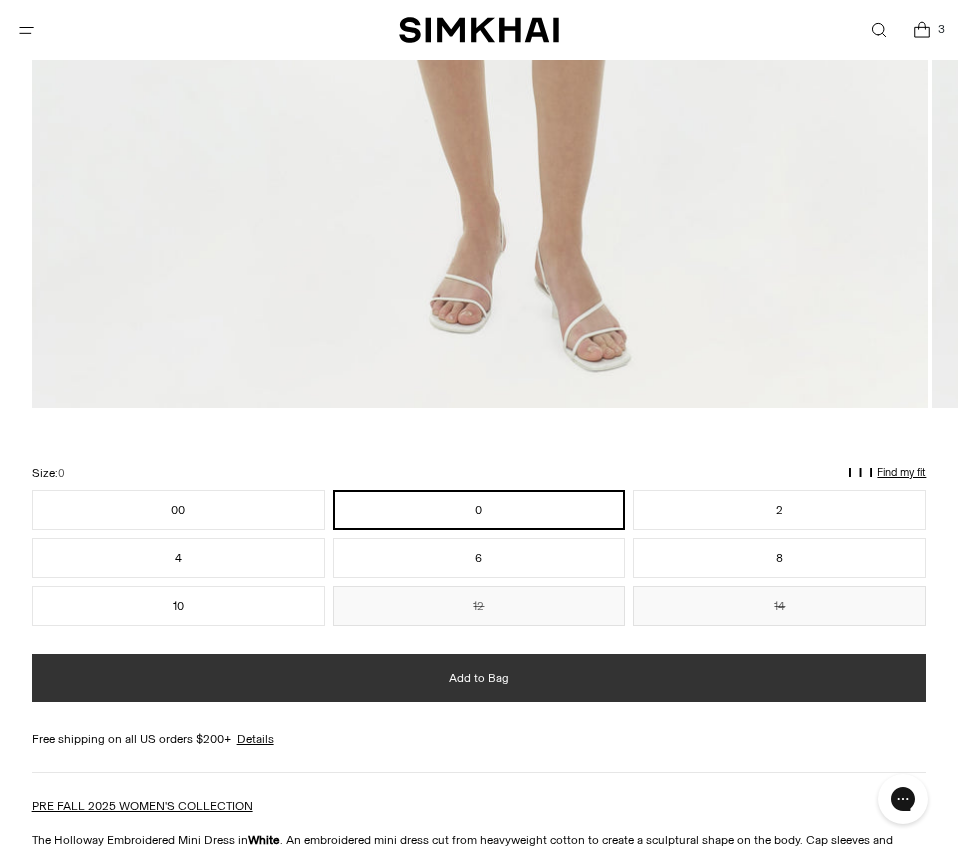 click on "Add to Bag" at bounding box center (479, 678) 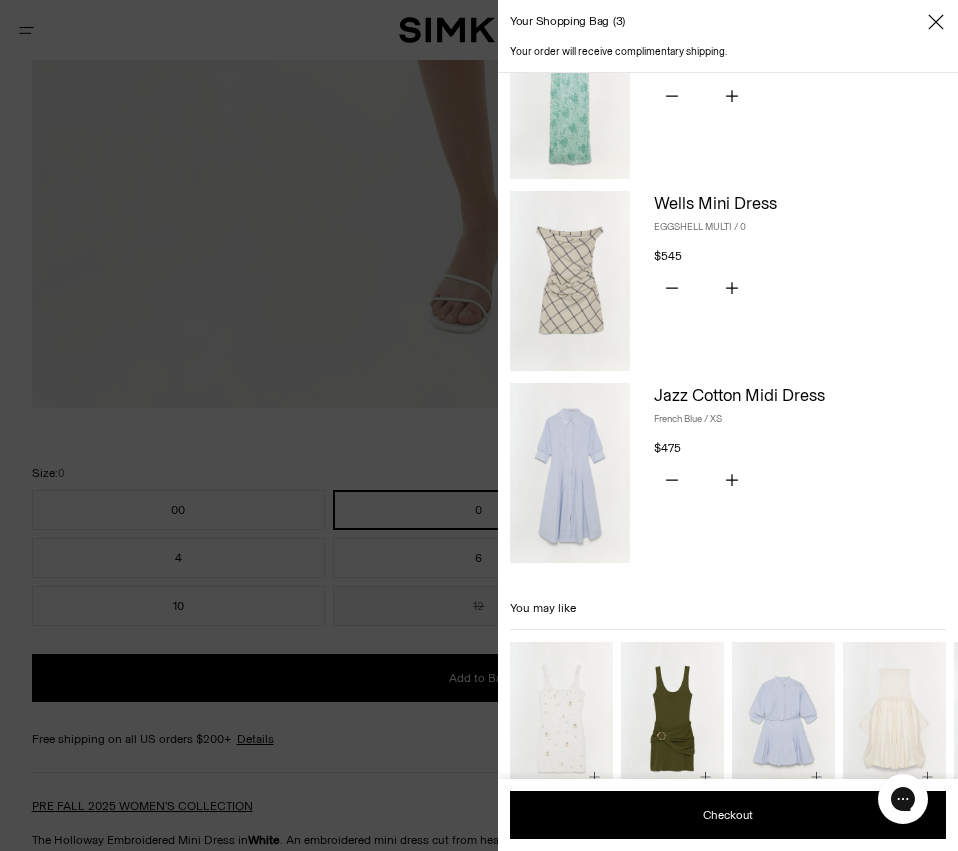 scroll, scrollTop: 319, scrollLeft: 0, axis: vertical 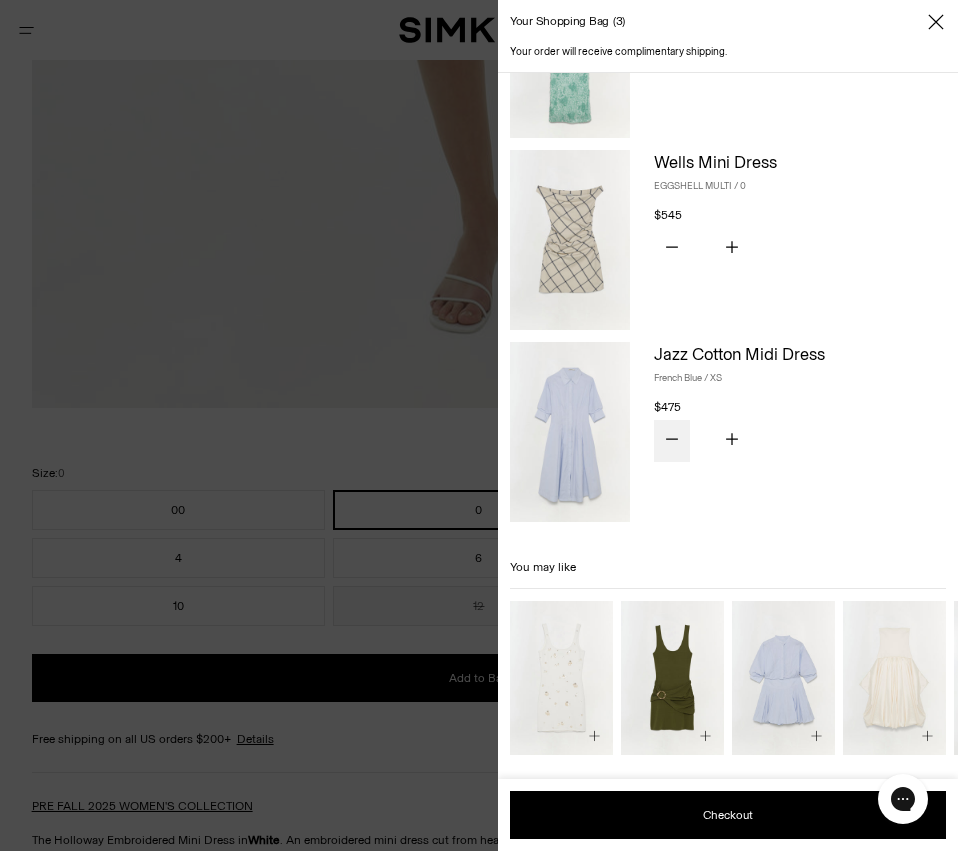 click 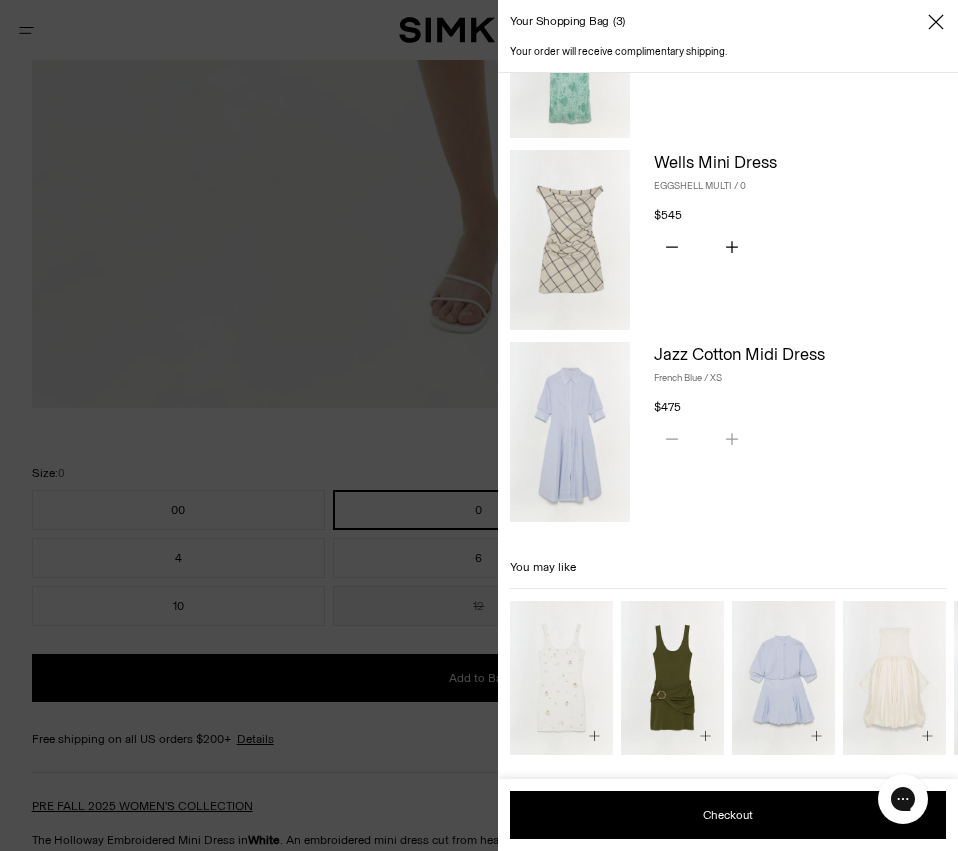 scroll, scrollTop: 0, scrollLeft: 0, axis: both 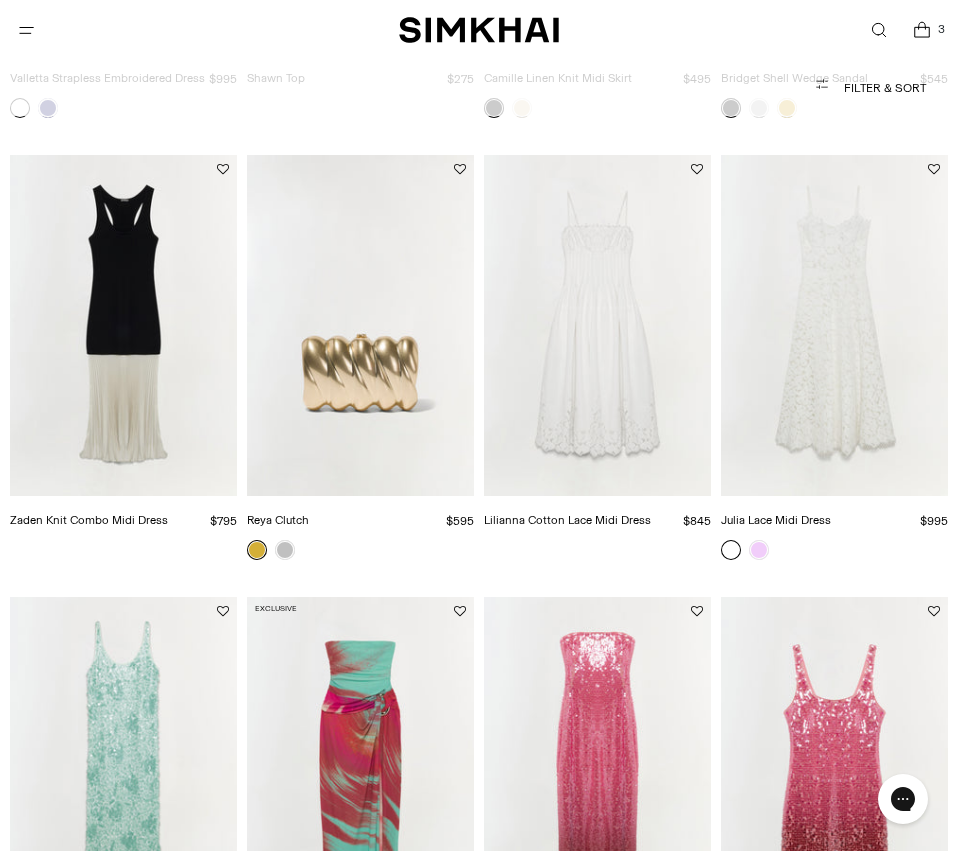 click at bounding box center (0, 0) 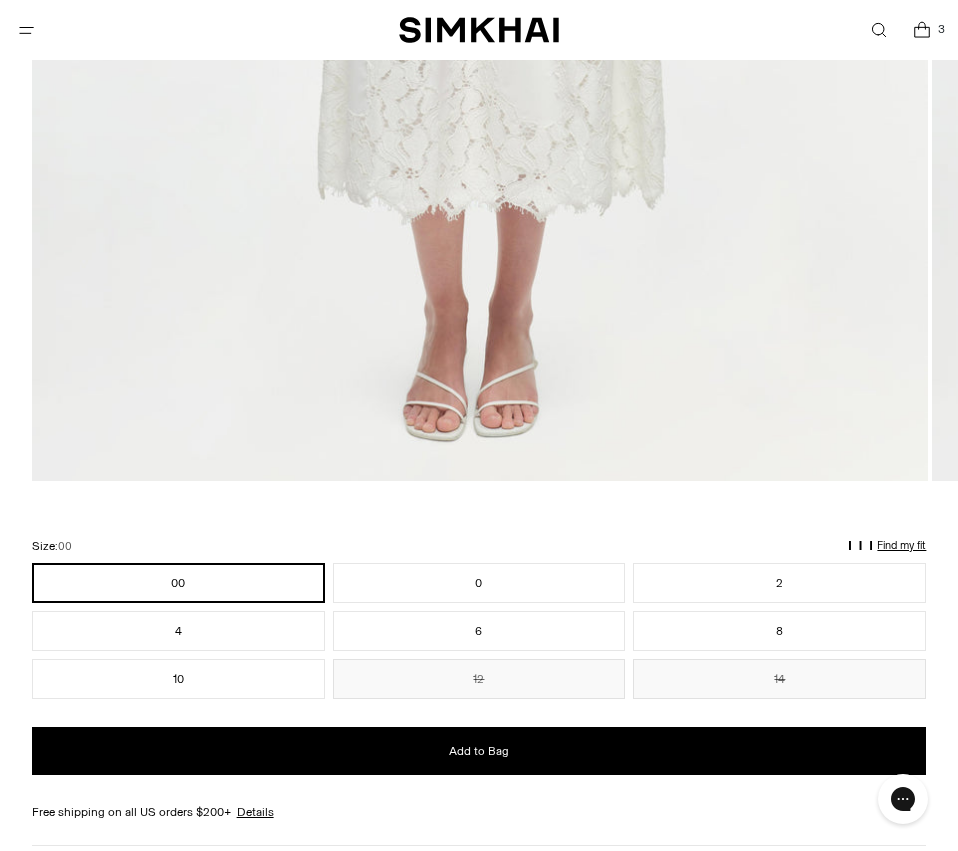 scroll, scrollTop: 1084, scrollLeft: 0, axis: vertical 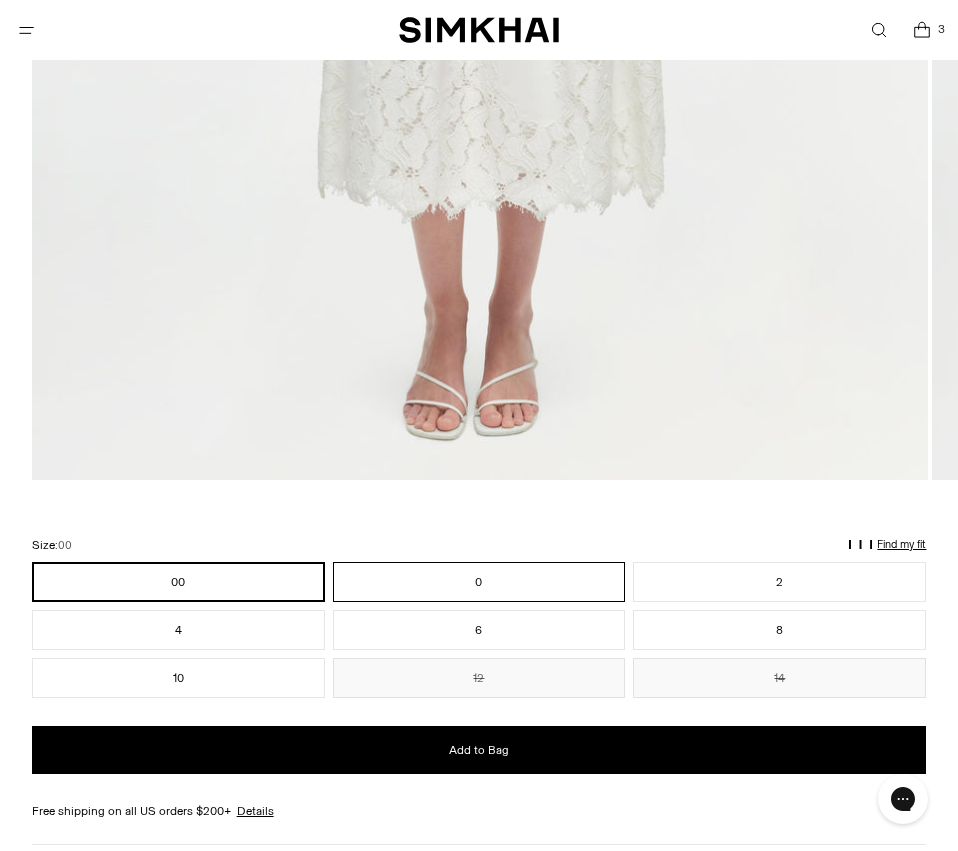 click on "0" at bounding box center [479, 582] 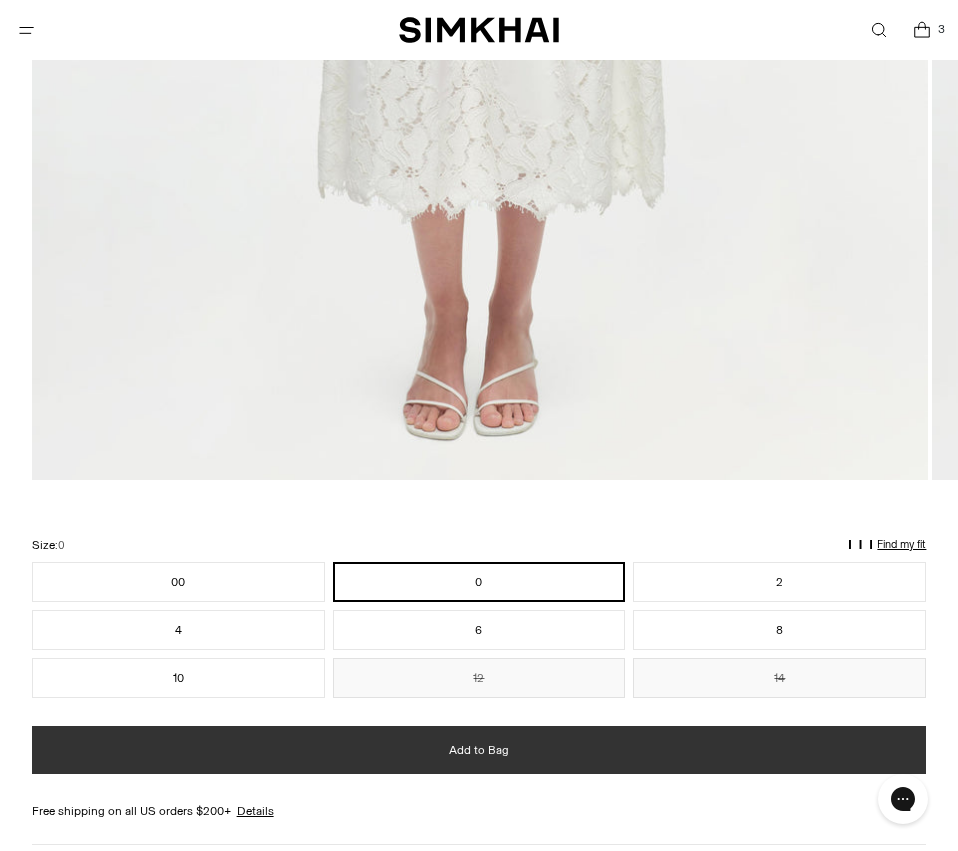 click on "Add to Bag" at bounding box center (479, 750) 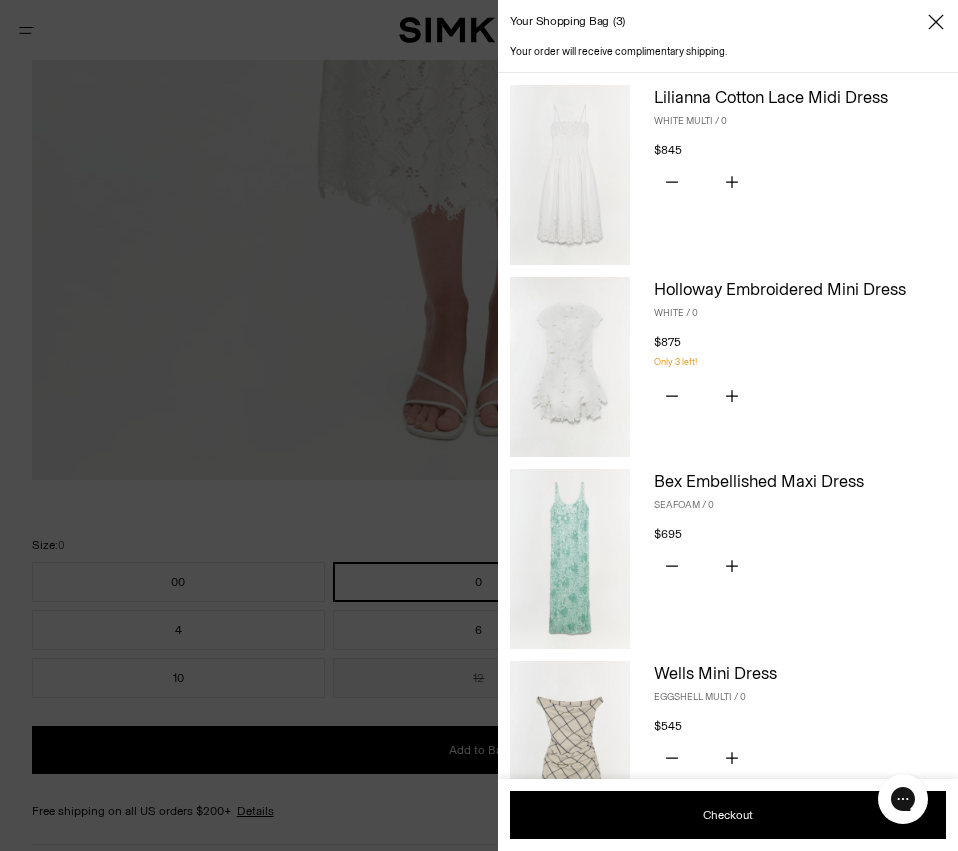 click at bounding box center [479, 425] 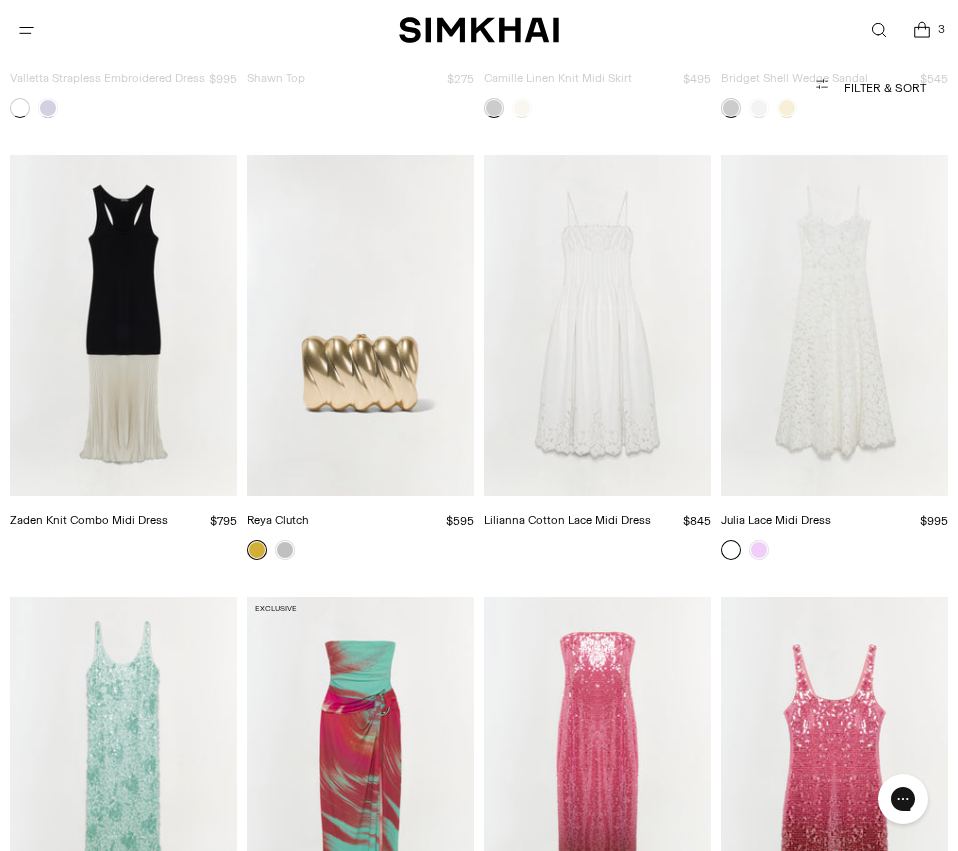 scroll, scrollTop: 0, scrollLeft: 0, axis: both 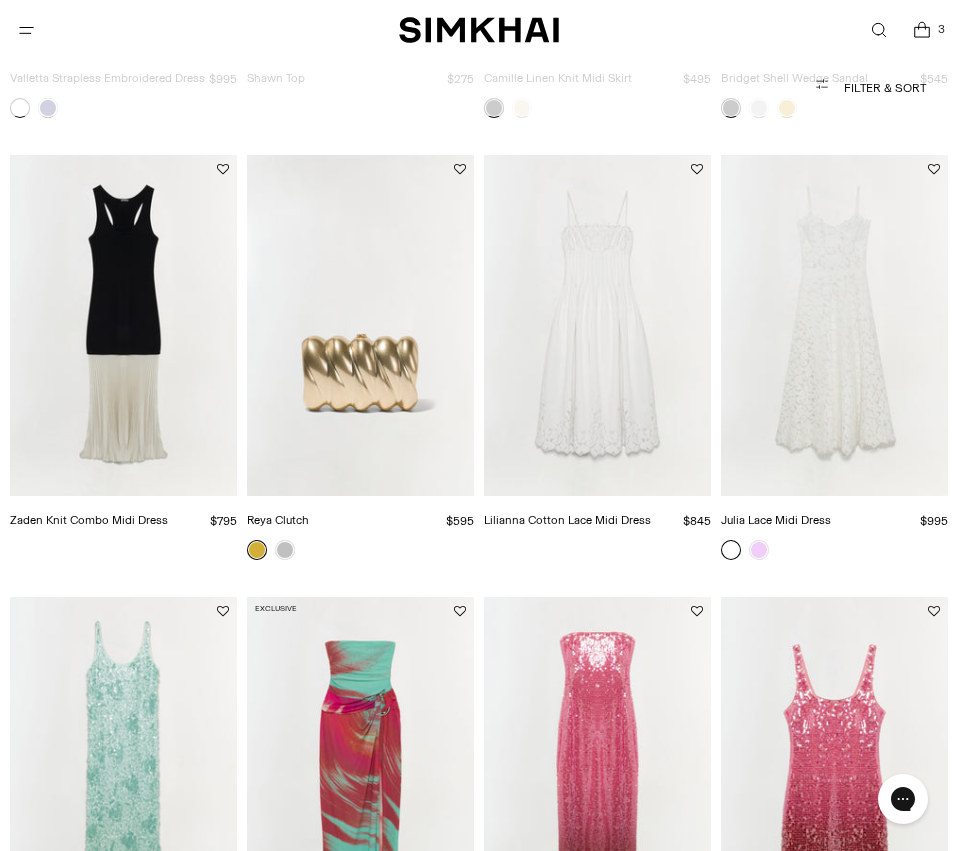 click at bounding box center [0, 0] 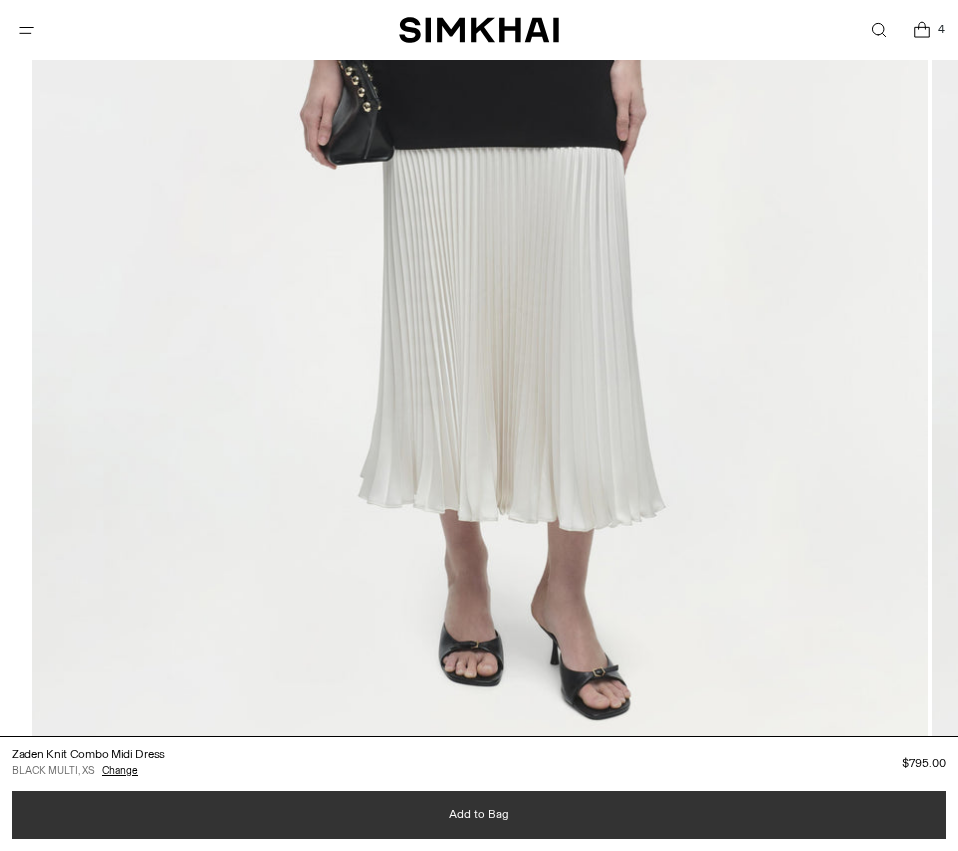 scroll, scrollTop: 0, scrollLeft: 0, axis: both 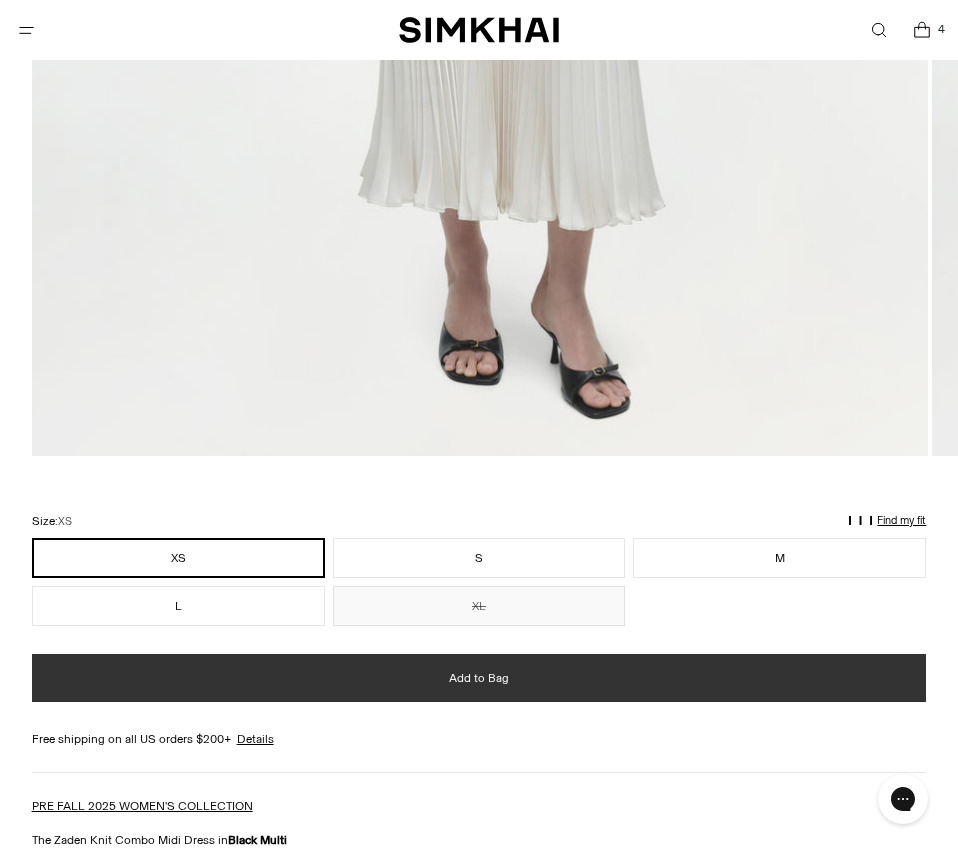 click on "Add to Bag" at bounding box center (479, 678) 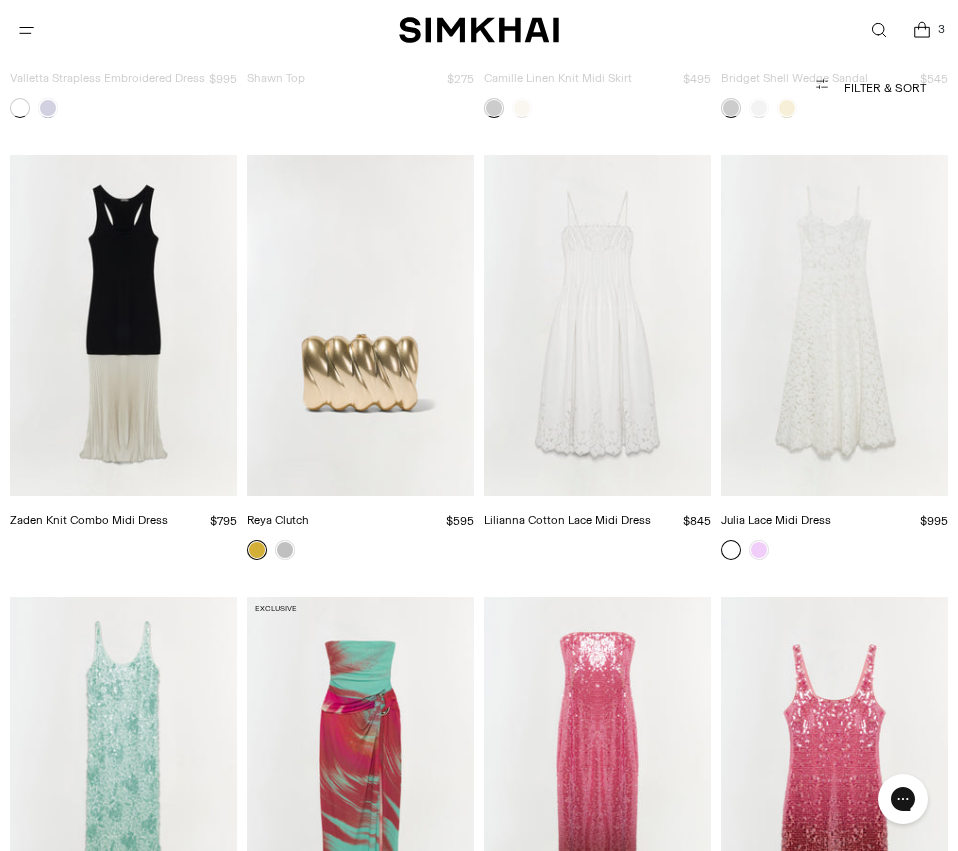 scroll, scrollTop: 1414, scrollLeft: 0, axis: vertical 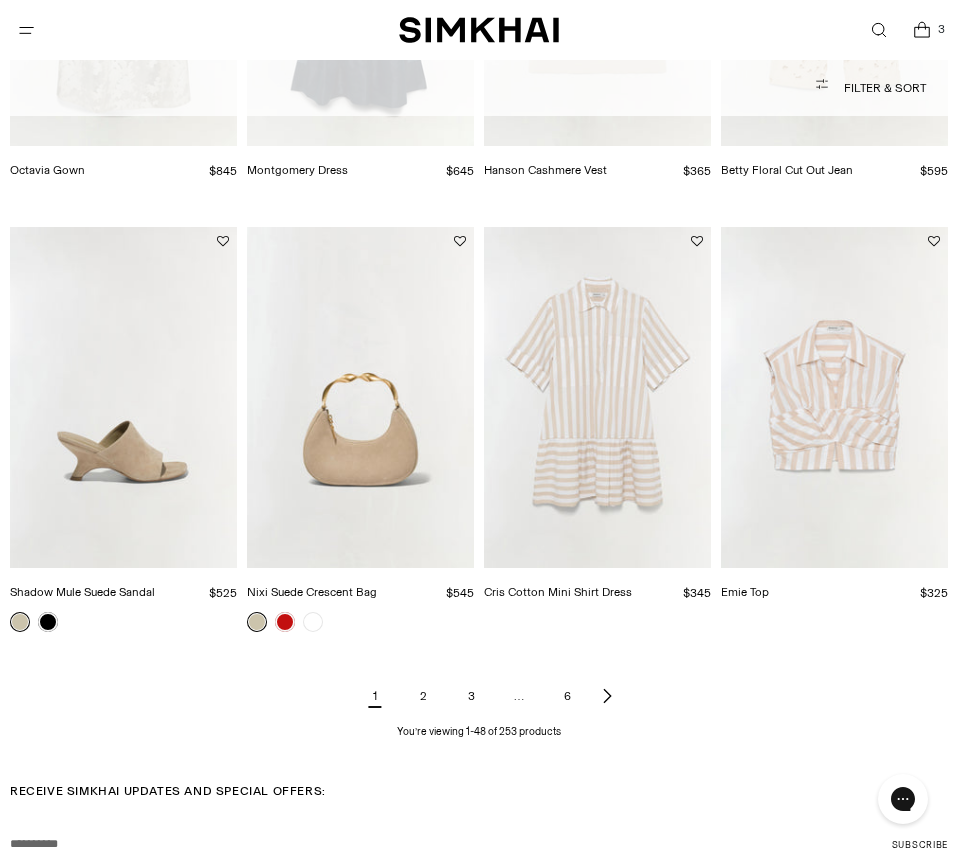click on "2" at bounding box center (423, 696) 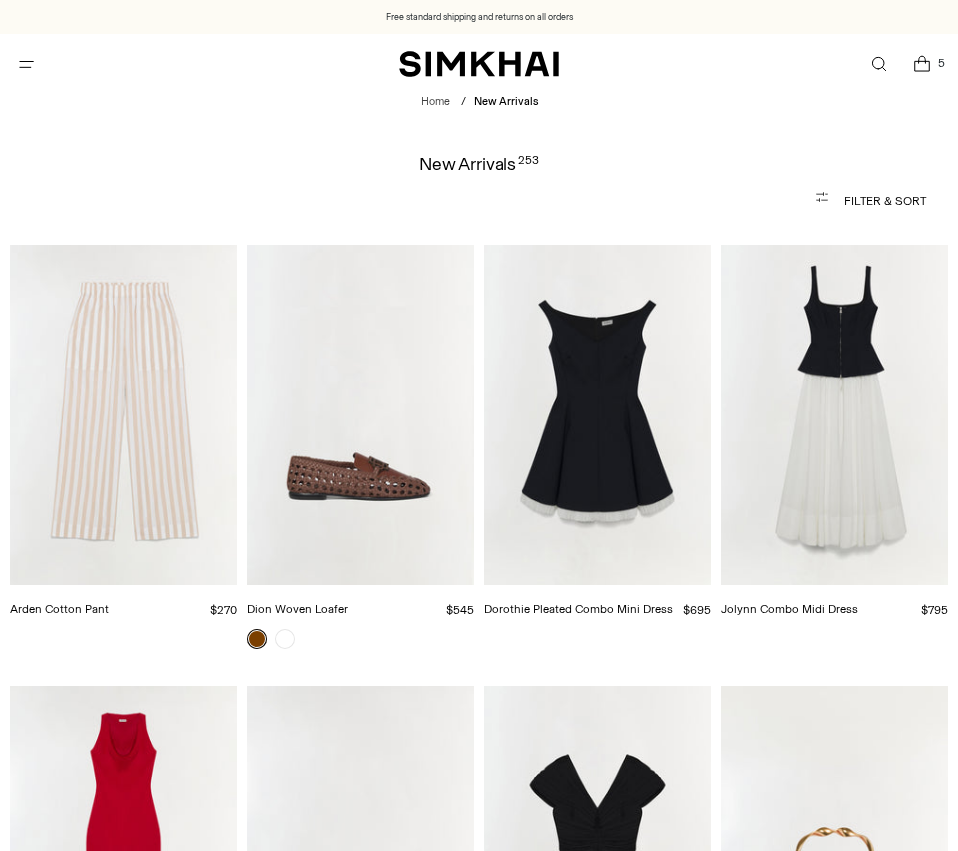scroll, scrollTop: 0, scrollLeft: 0, axis: both 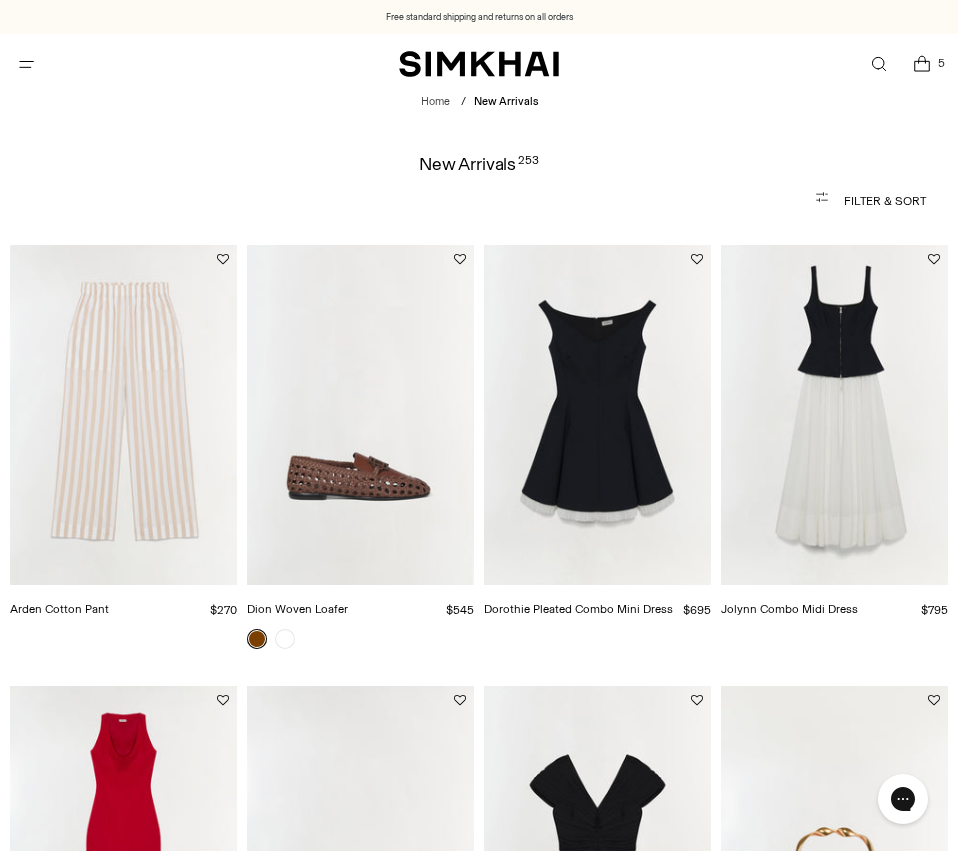 click at bounding box center [0, 0] 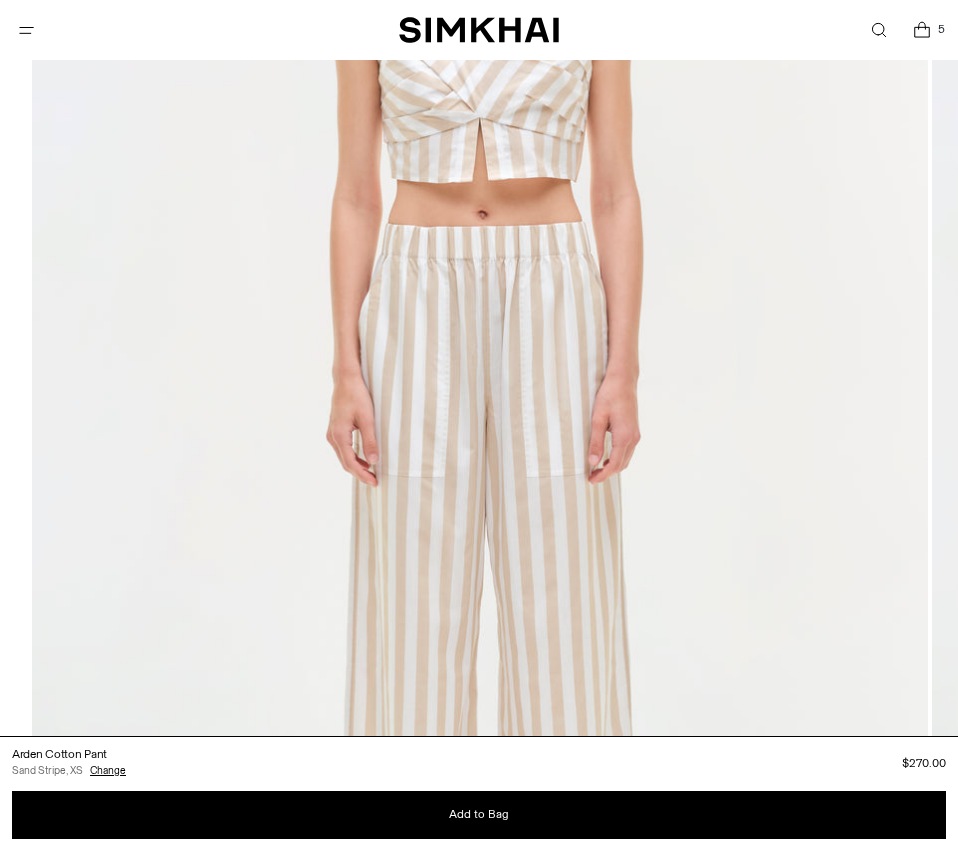 scroll, scrollTop: 665, scrollLeft: 0, axis: vertical 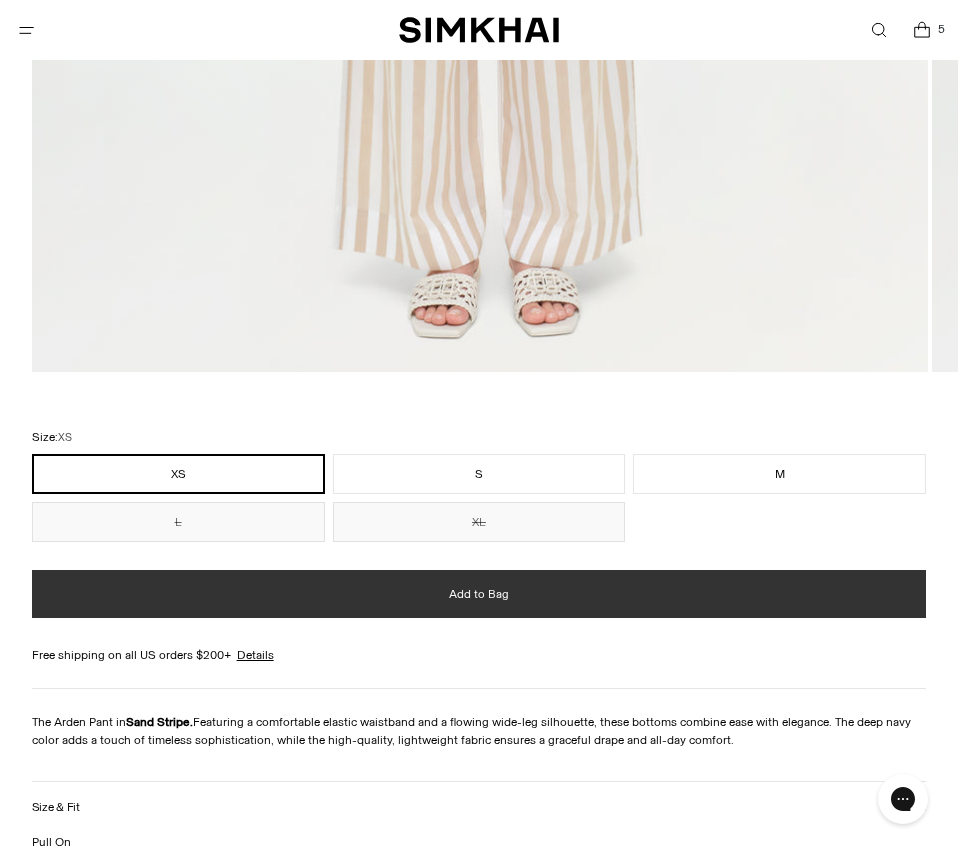 click on "Add to Bag" at bounding box center (479, 594) 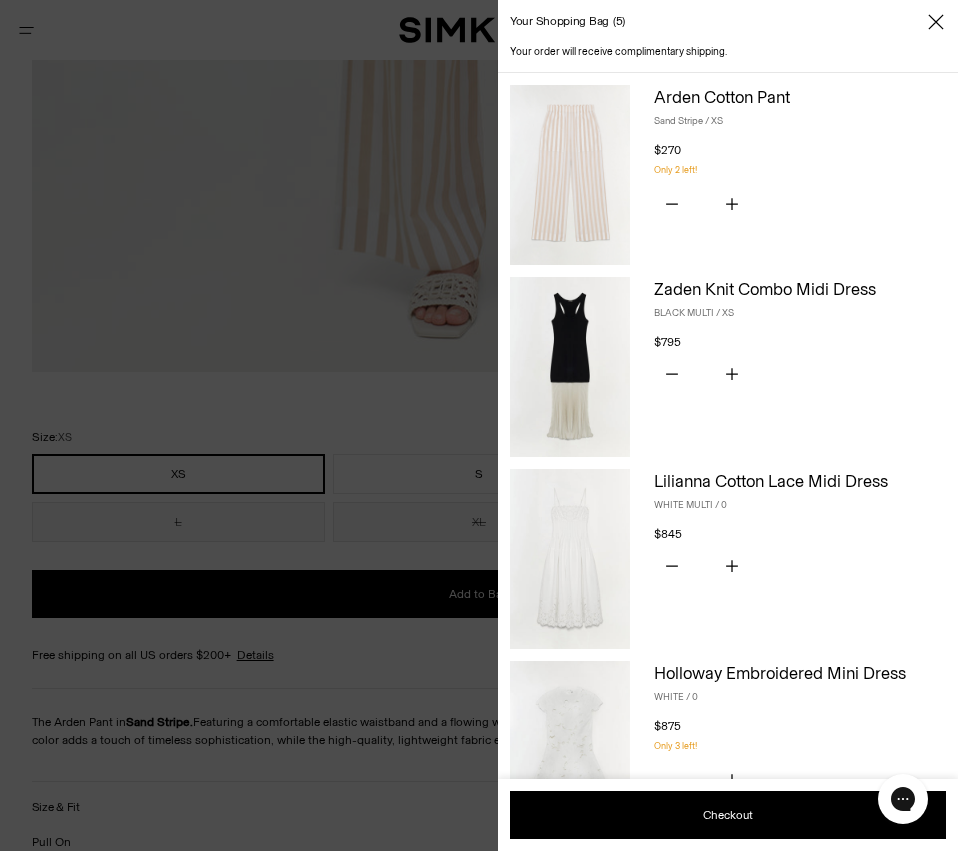 click at bounding box center (479, 425) 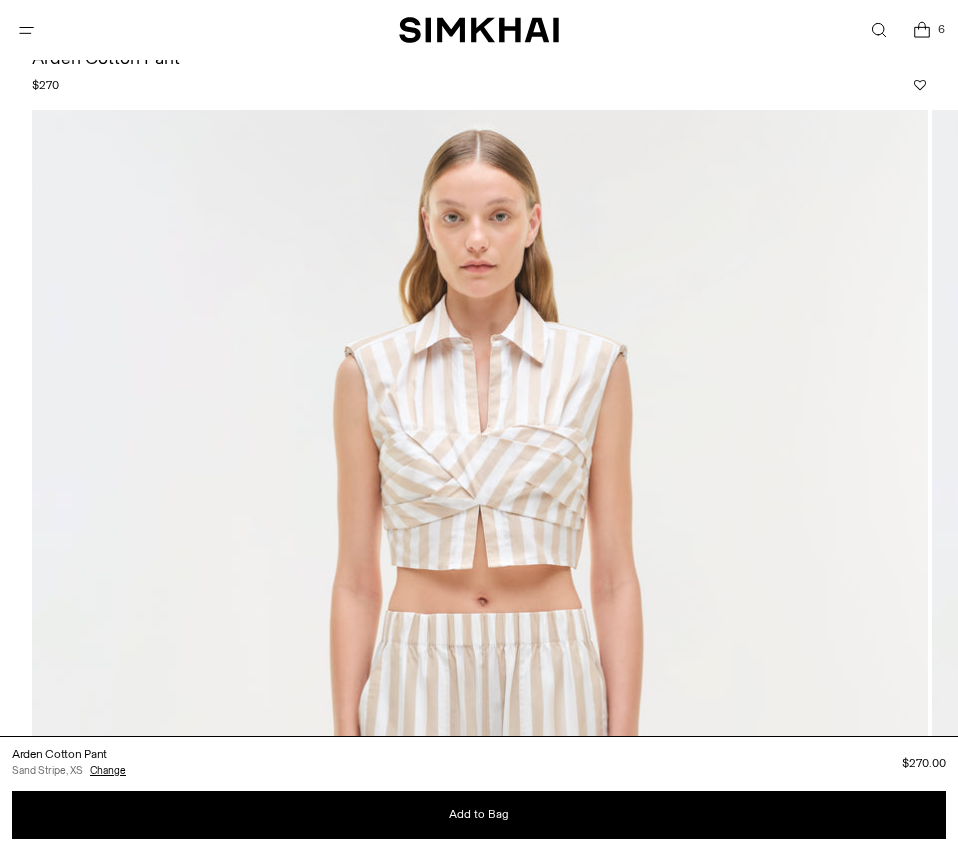 scroll, scrollTop: 0, scrollLeft: 0, axis: both 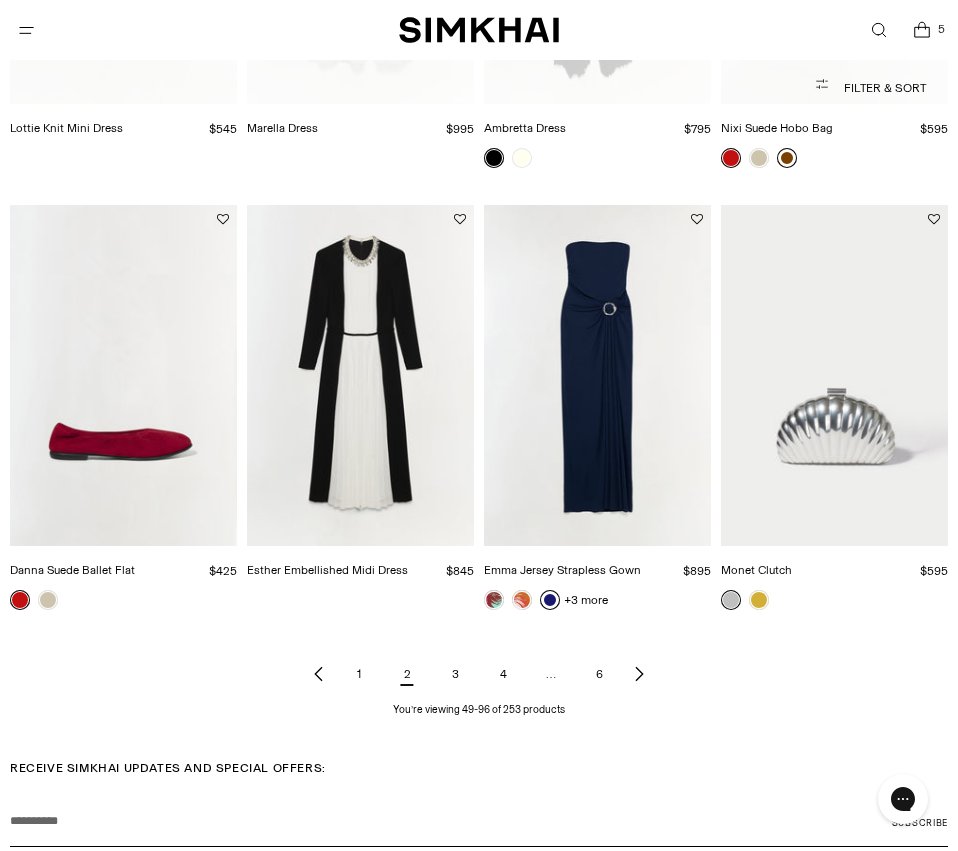 click on "3" at bounding box center (455, 674) 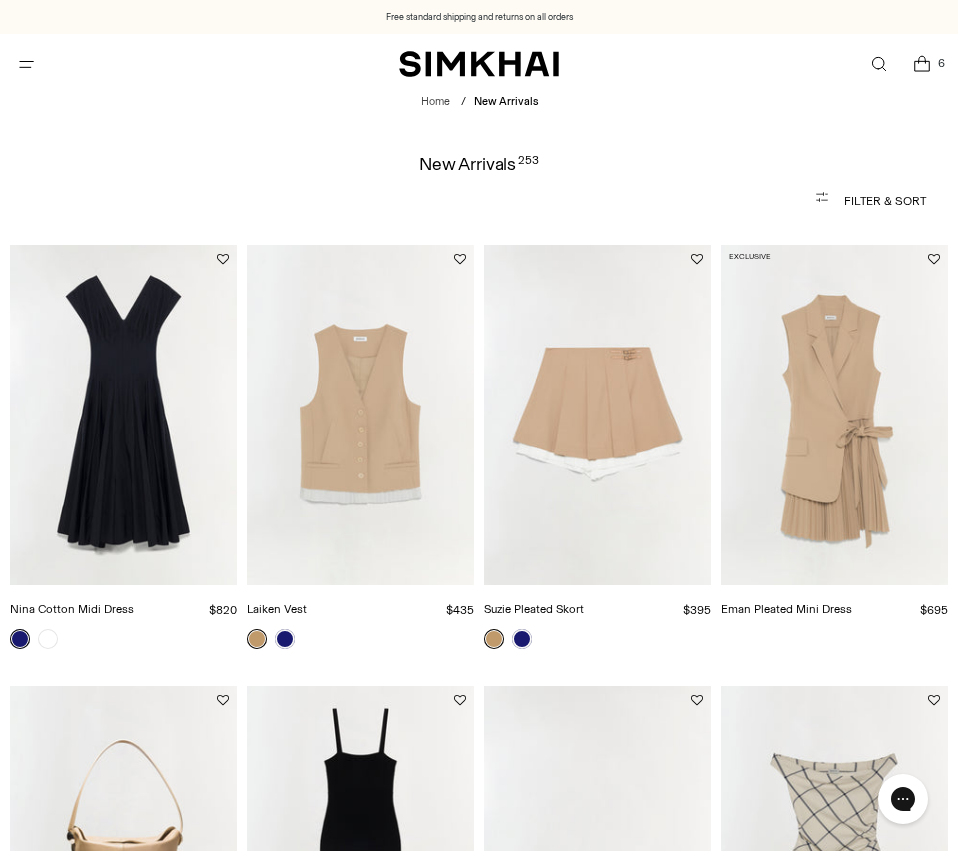 scroll, scrollTop: 0, scrollLeft: 0, axis: both 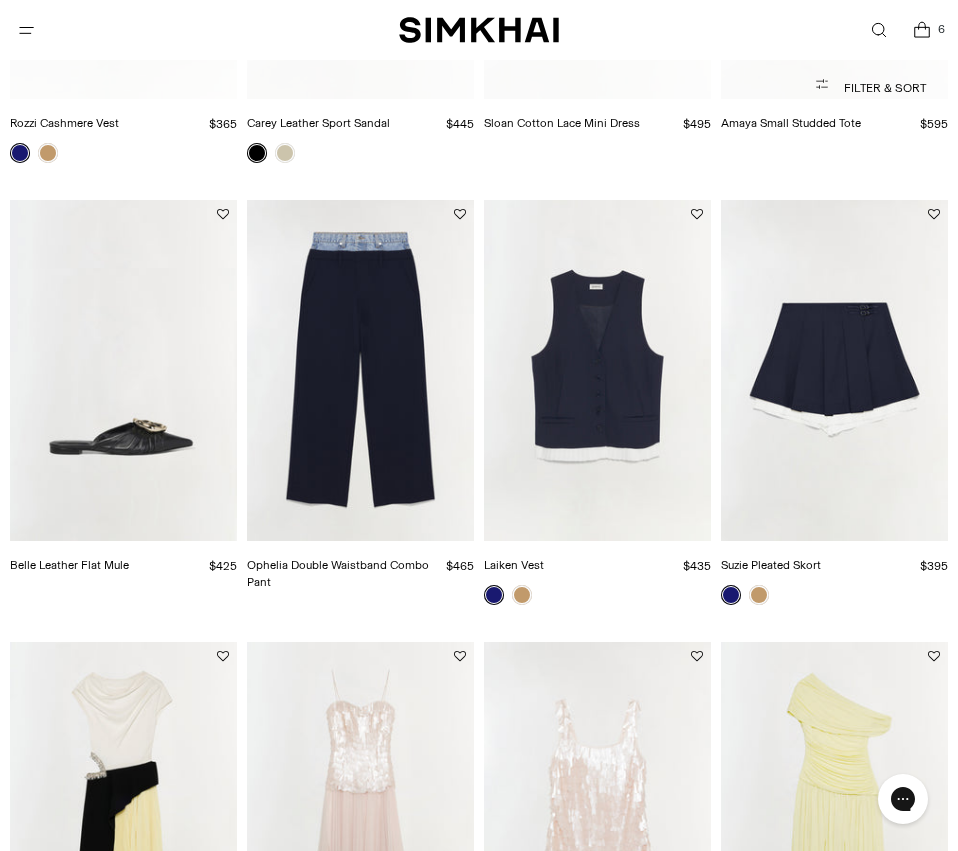 click at bounding box center [0, 0] 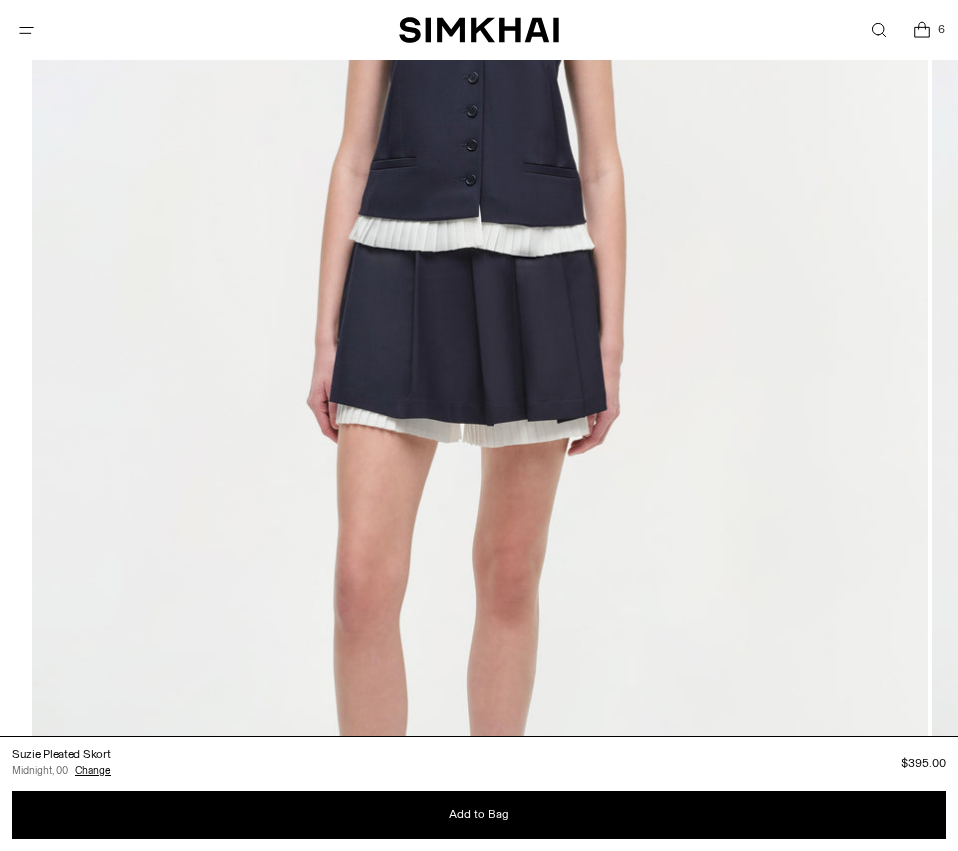 scroll, scrollTop: 516, scrollLeft: 0, axis: vertical 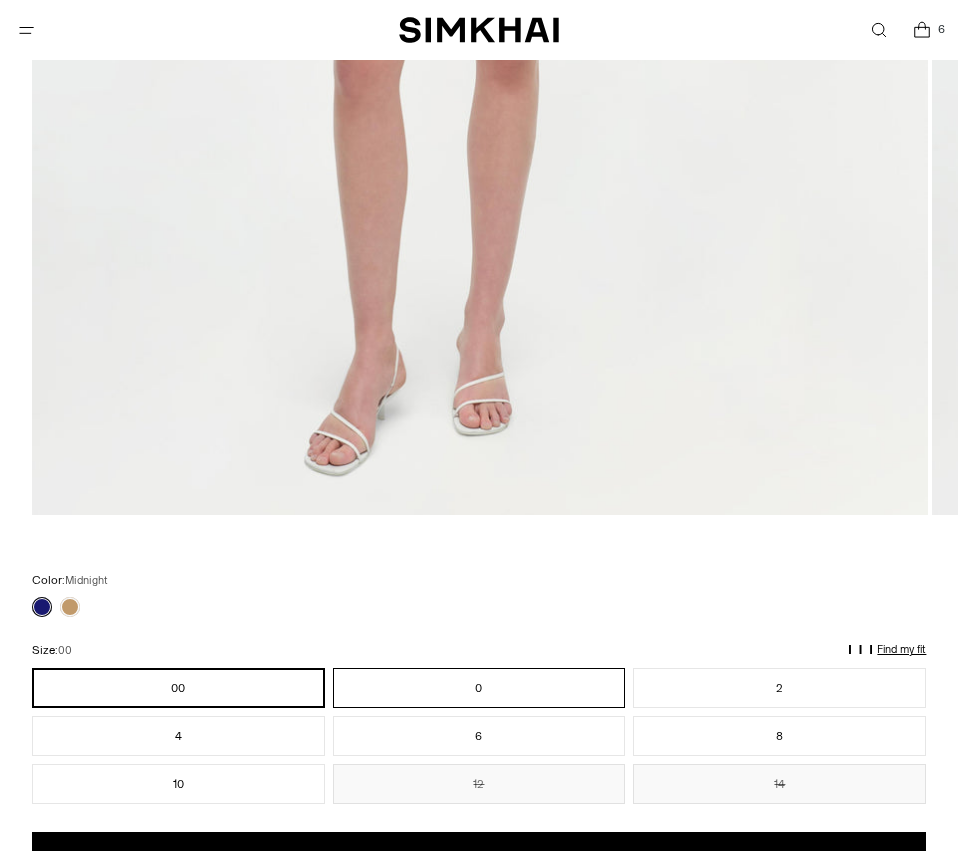 click on "0" at bounding box center [479, 688] 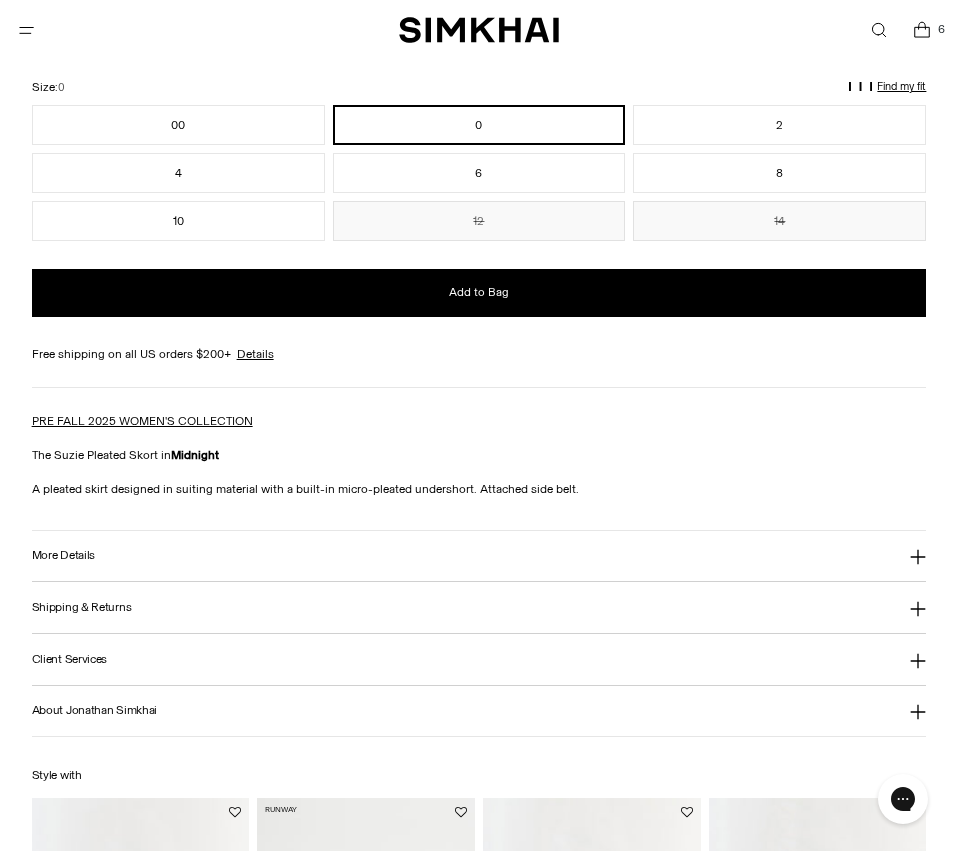 scroll, scrollTop: 1604, scrollLeft: 0, axis: vertical 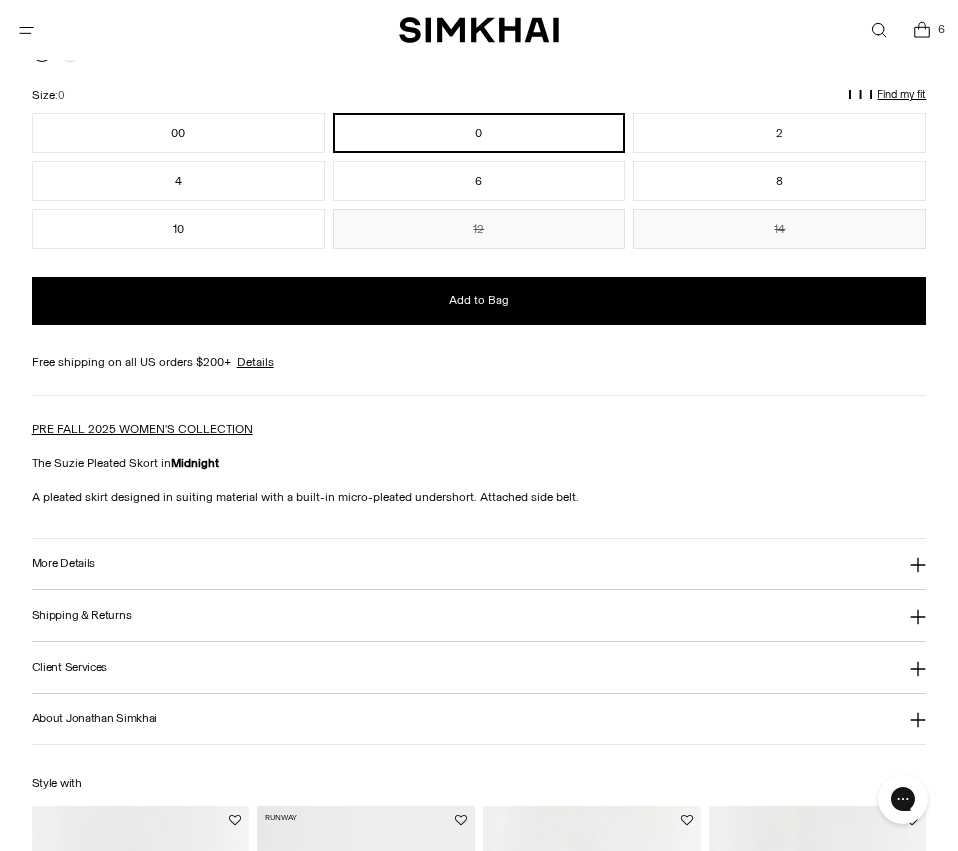 click on "More Details" at bounding box center [479, 564] 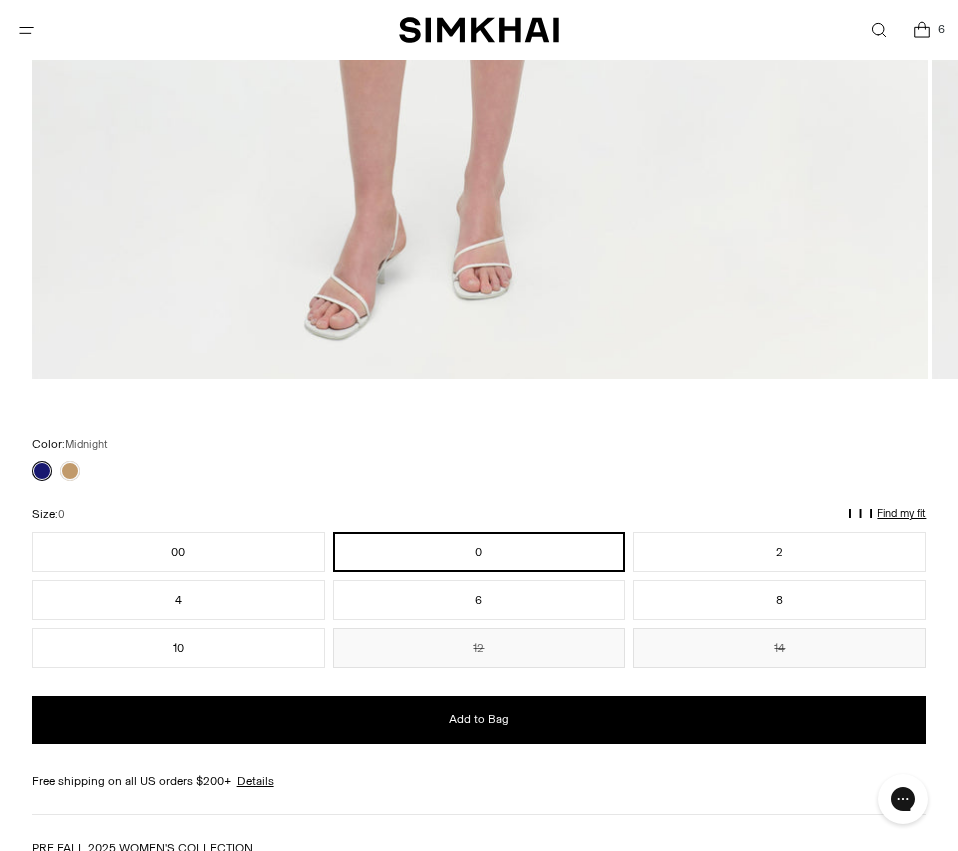 scroll, scrollTop: 1242, scrollLeft: 0, axis: vertical 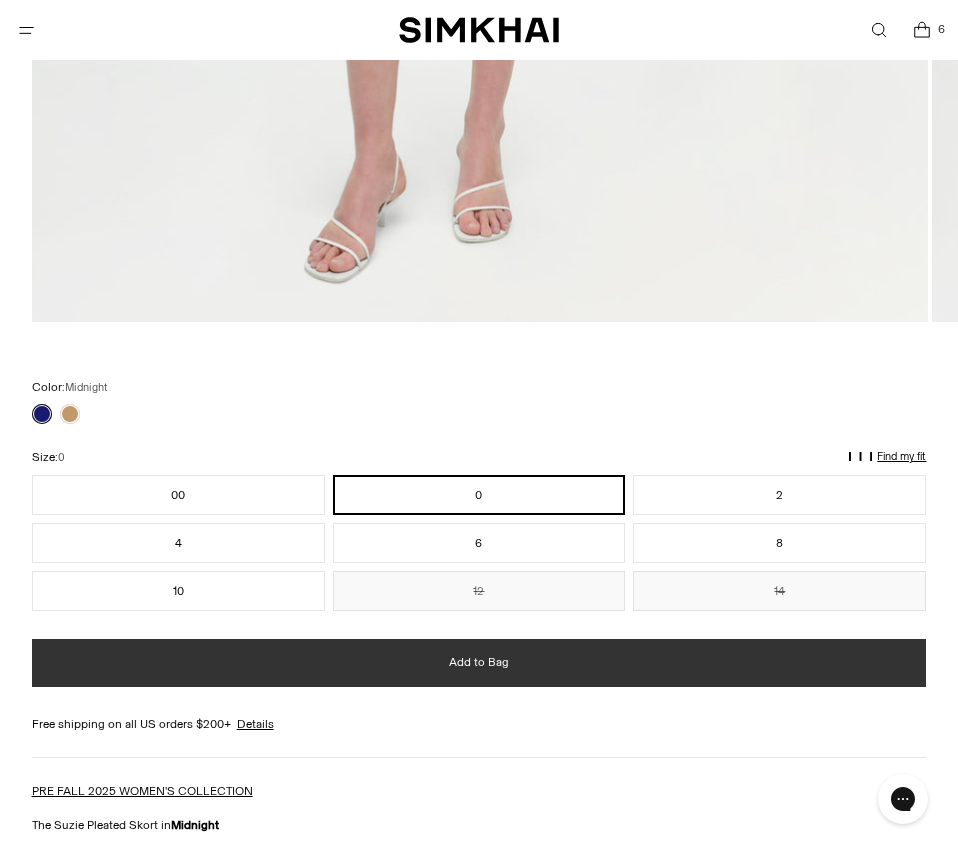 click on "Add to Bag" at bounding box center [479, 663] 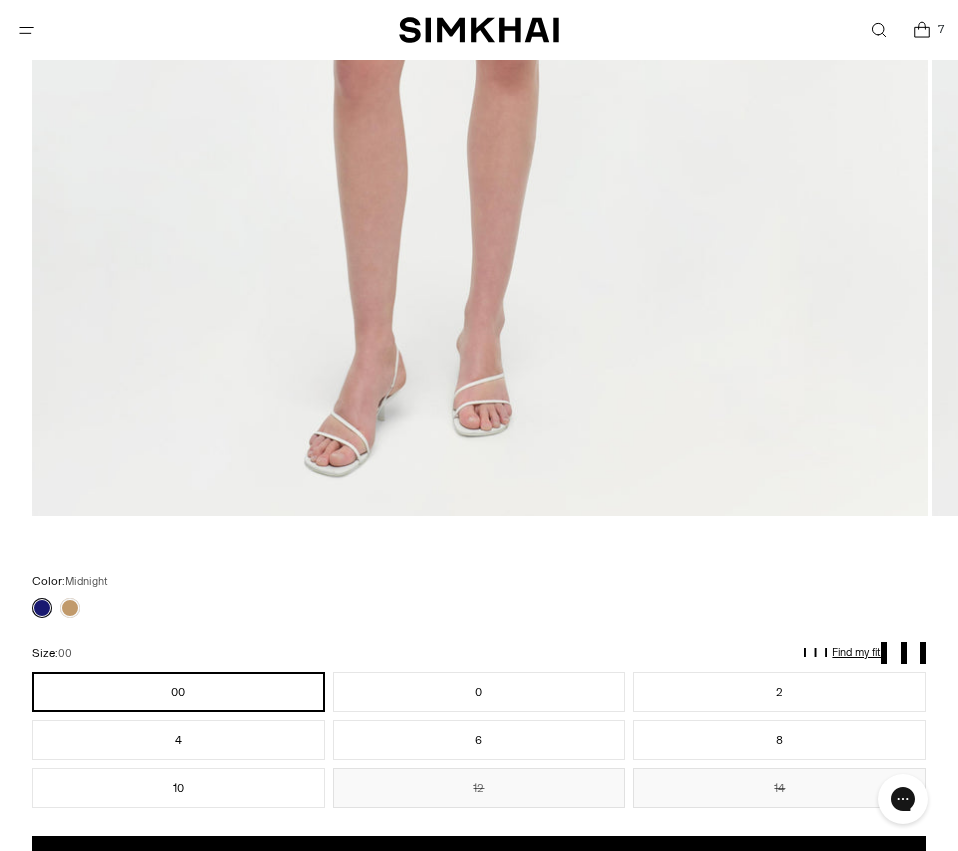 scroll, scrollTop: 1199, scrollLeft: 0, axis: vertical 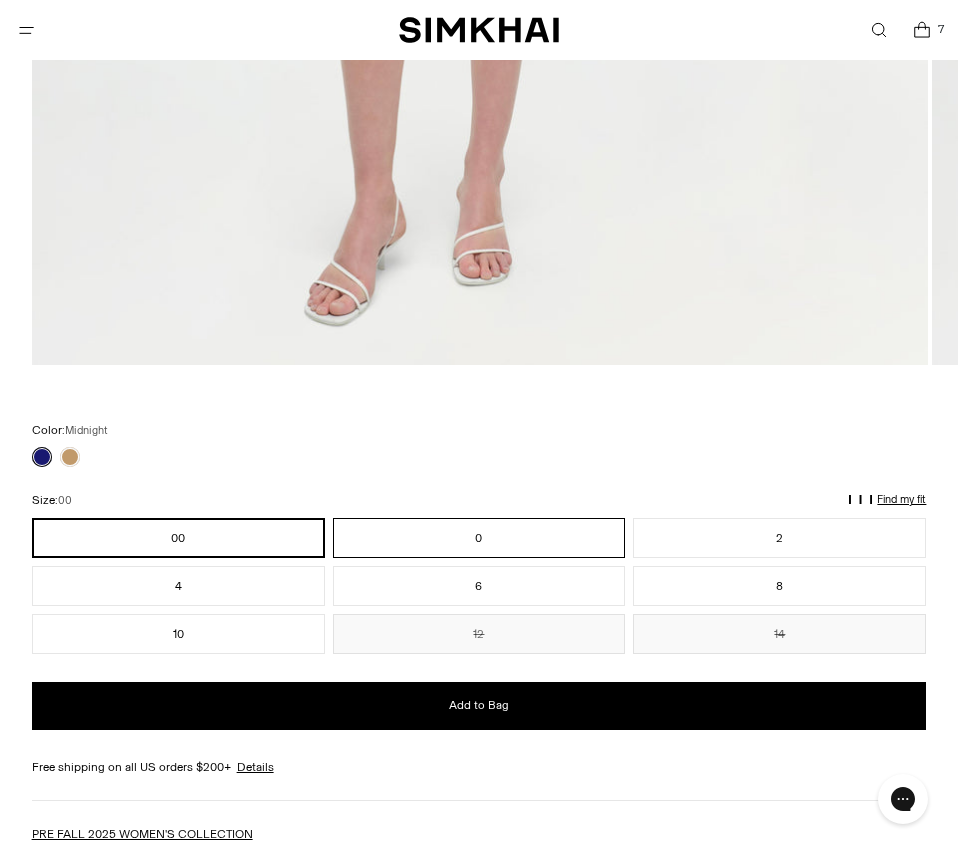 click on "0" at bounding box center [479, 538] 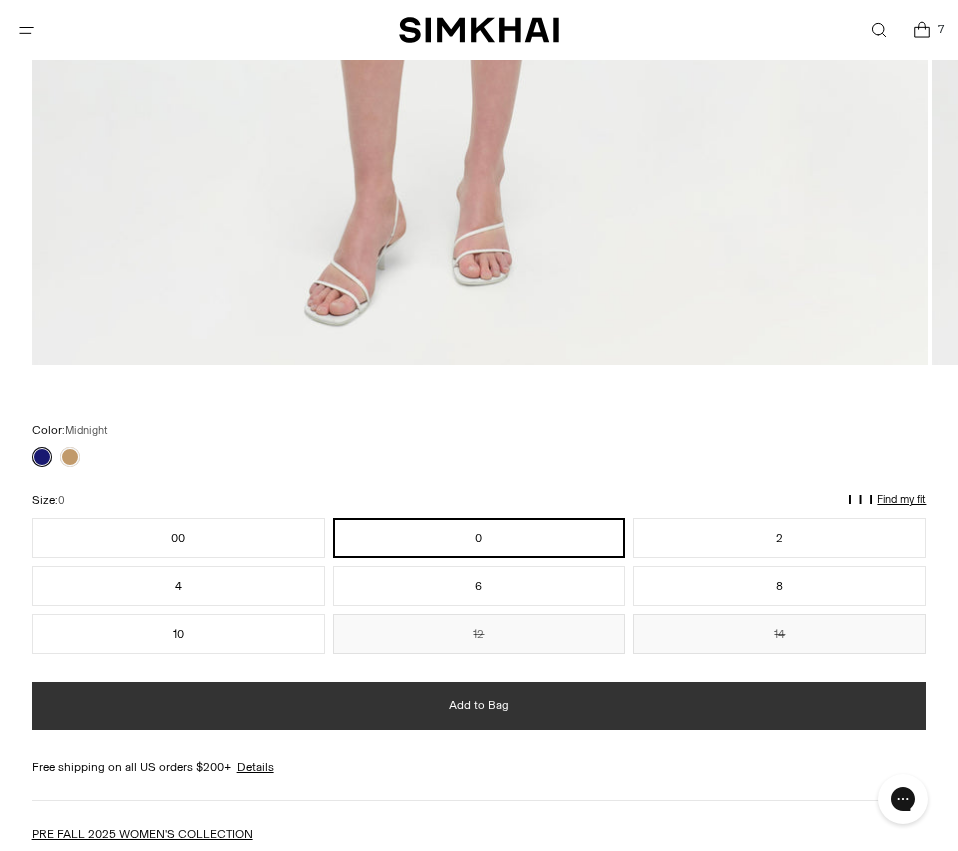 click on "Add to Bag" at bounding box center (479, 706) 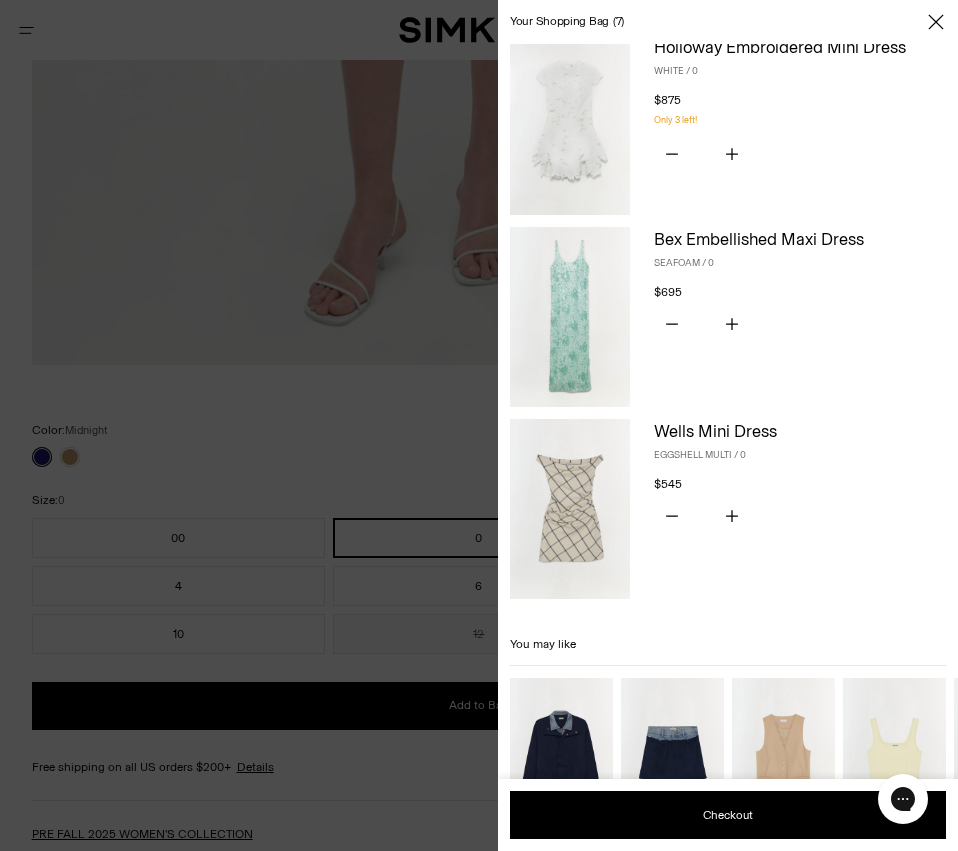 scroll, scrollTop: 1087, scrollLeft: 0, axis: vertical 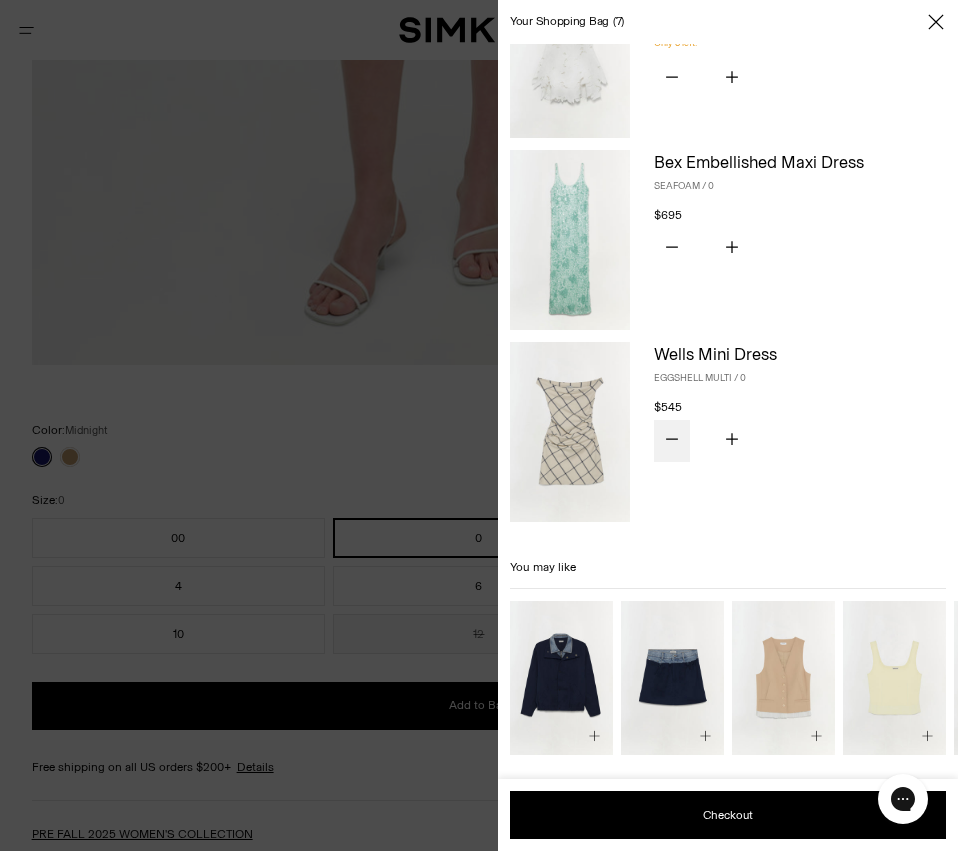 click 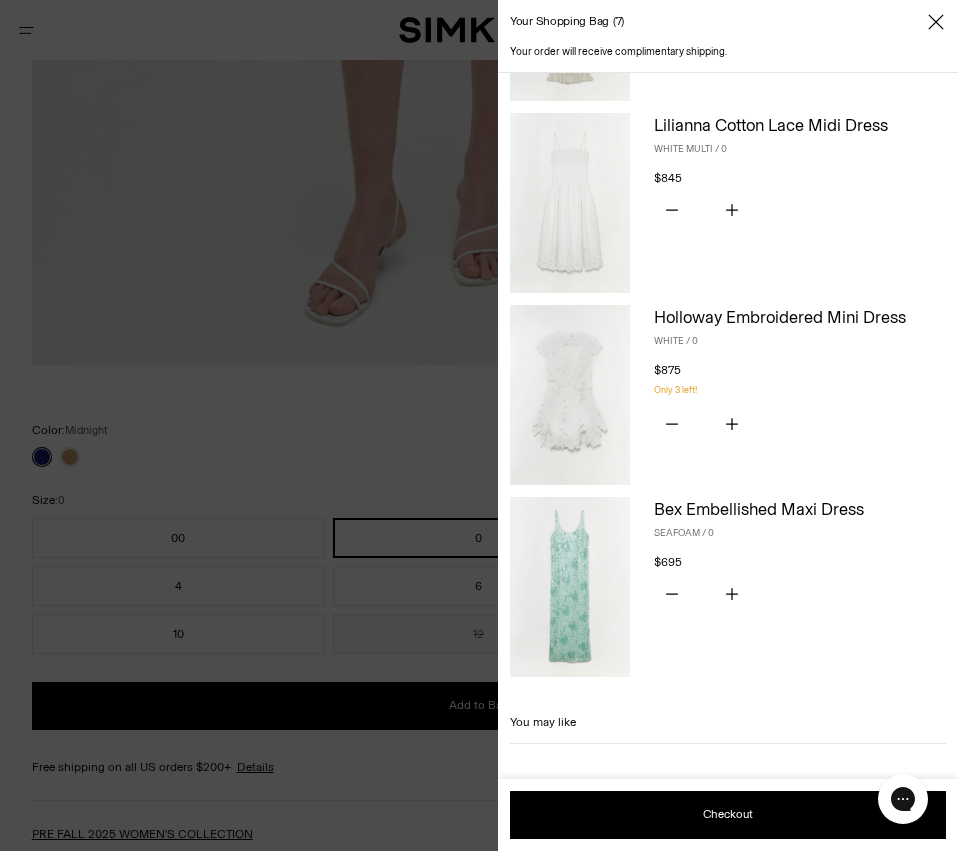 scroll, scrollTop: 895, scrollLeft: 0, axis: vertical 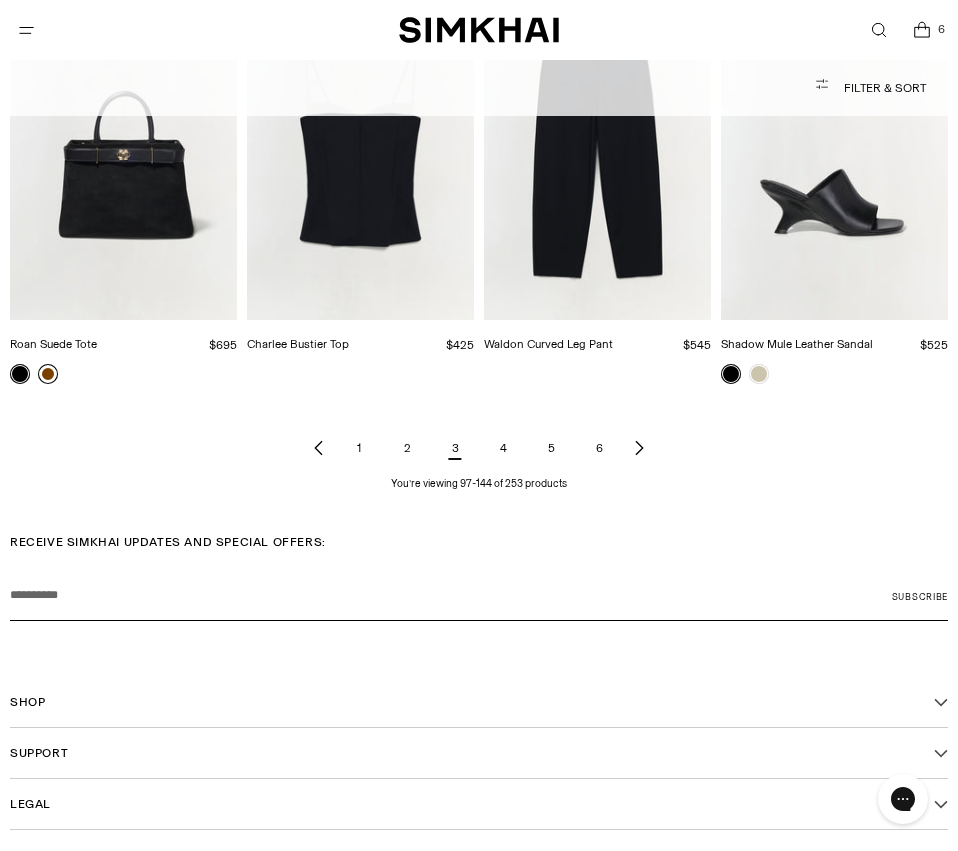 click on "3" at bounding box center (455, 448) 